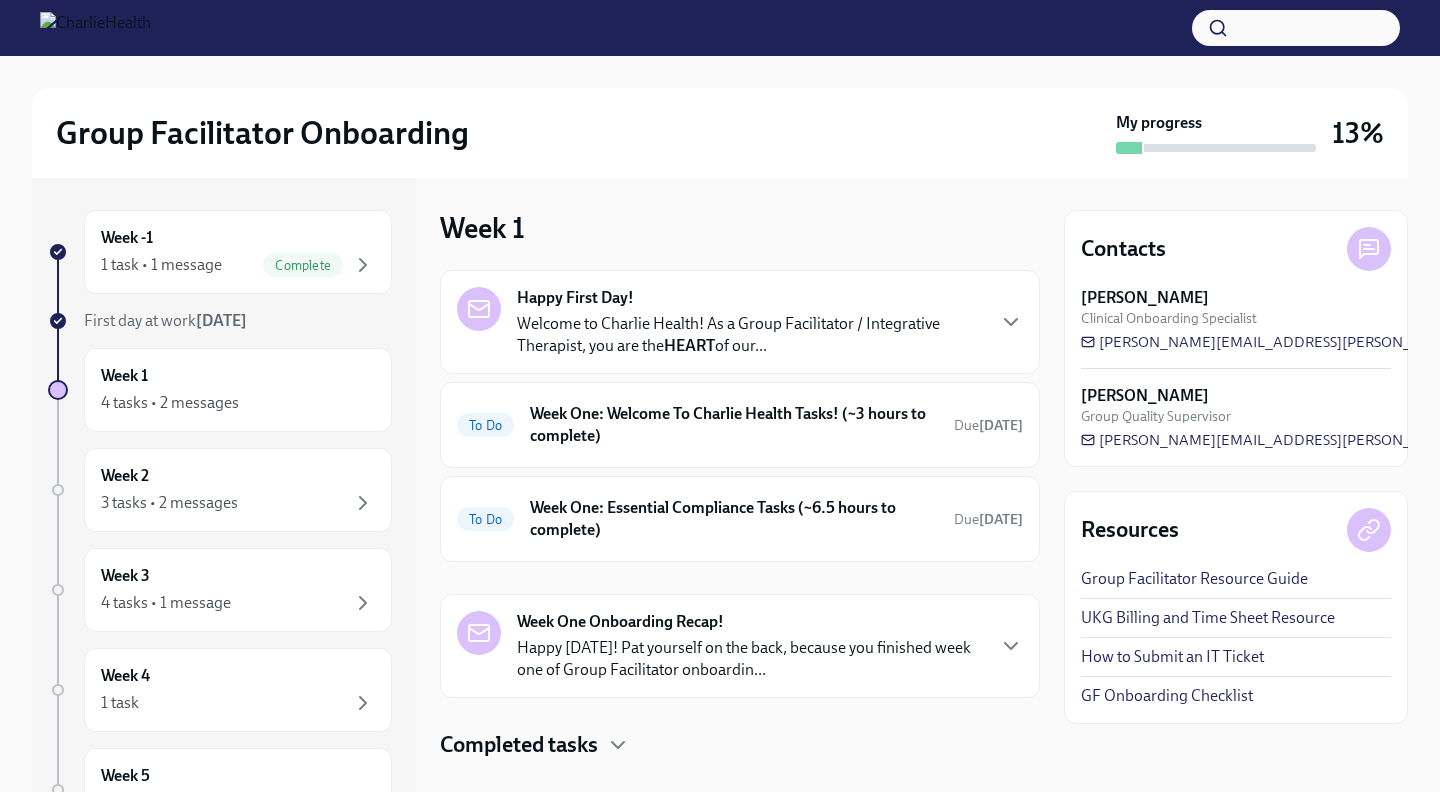 scroll, scrollTop: 0, scrollLeft: 0, axis: both 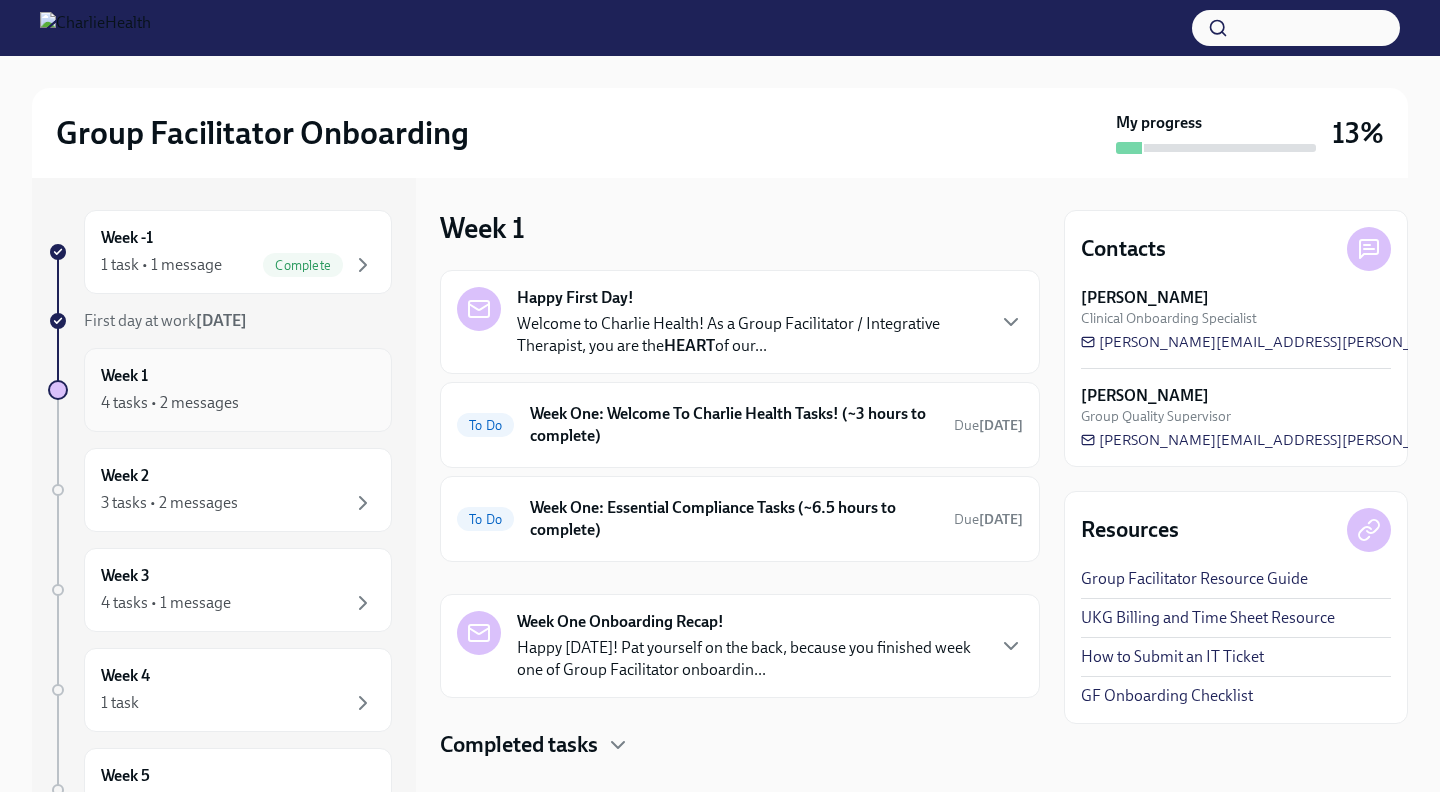 click on "Week 1 4 tasks • 2 messages" at bounding box center [238, 390] 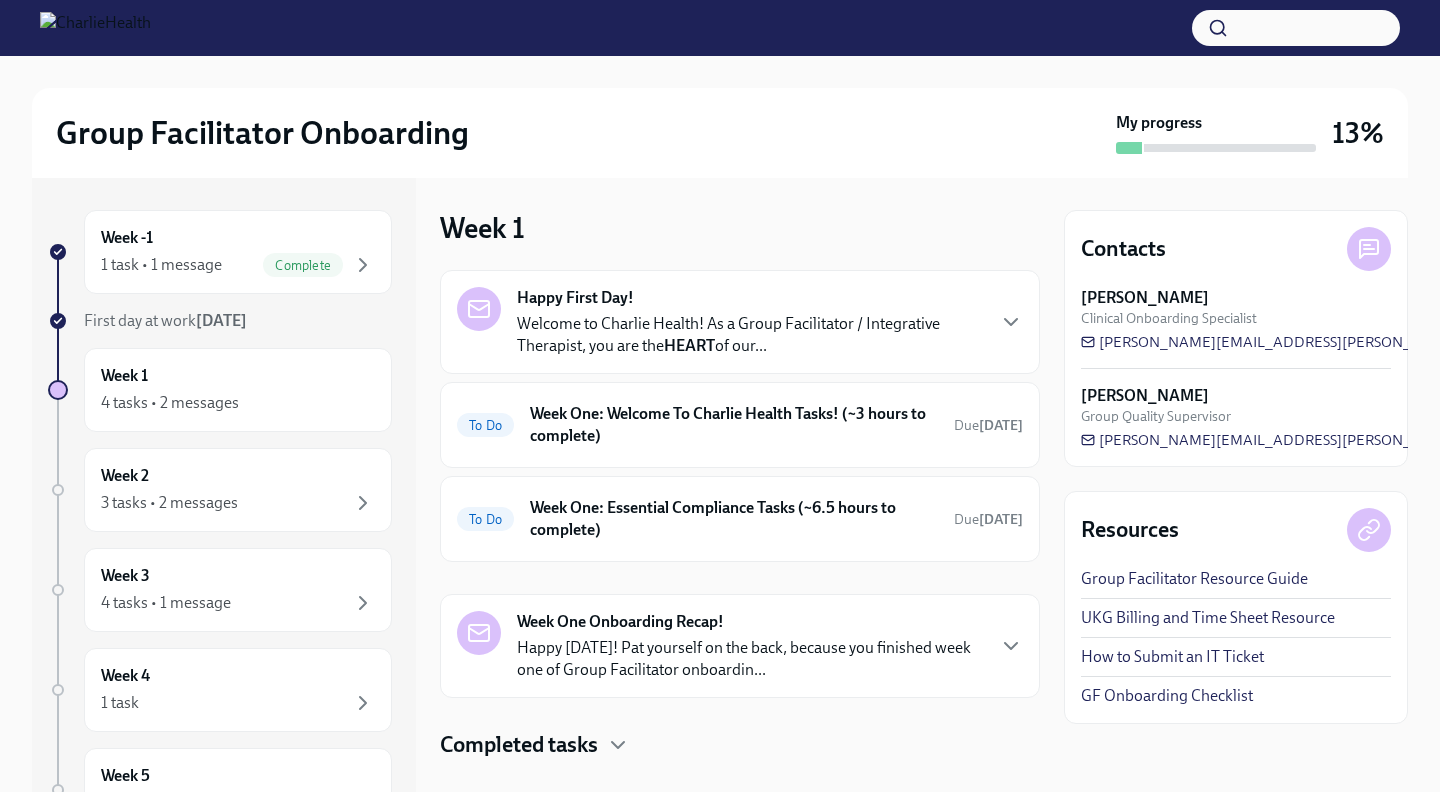 scroll, scrollTop: 32, scrollLeft: 0, axis: vertical 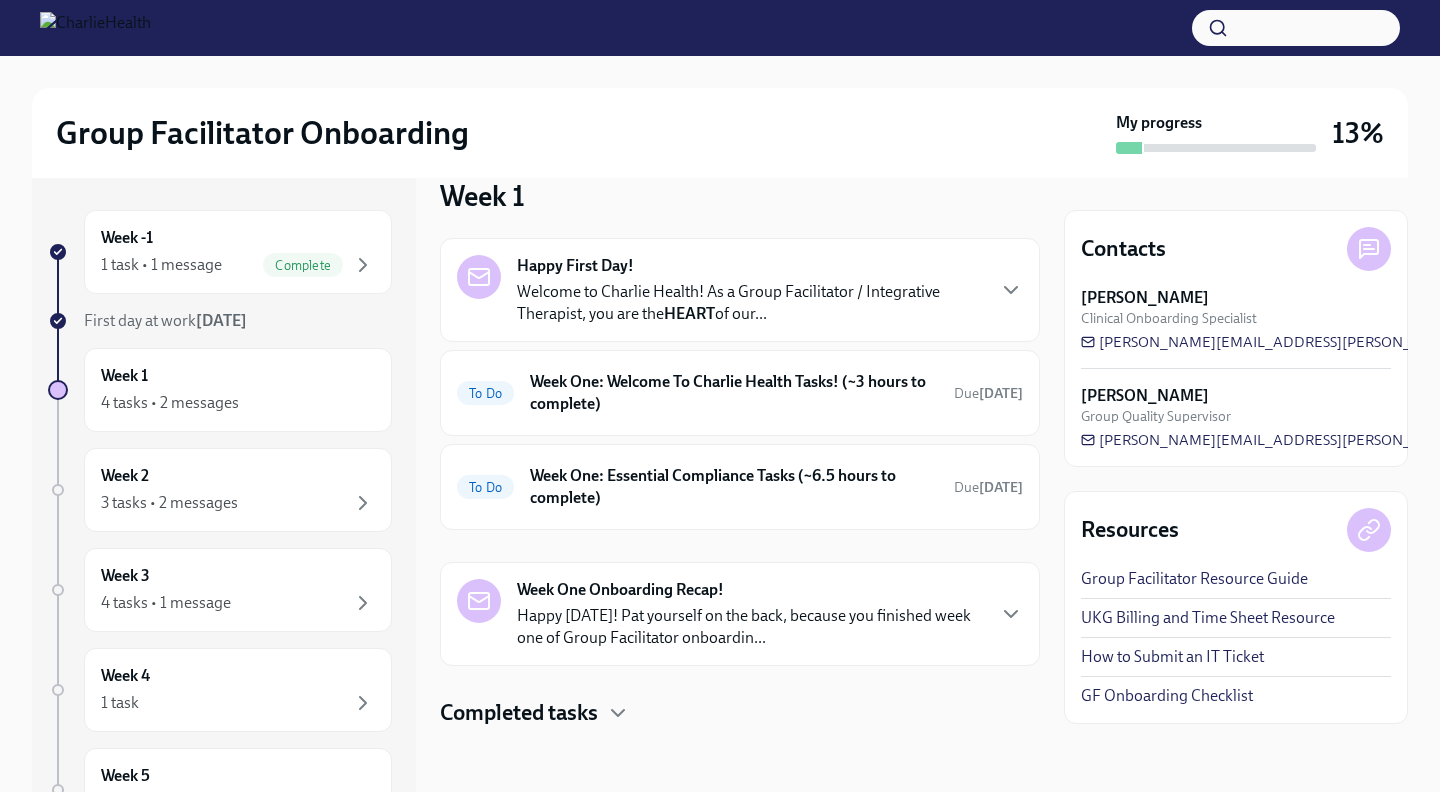 click on "Welcome to Charlie Health! As a Group Facilitator / Integrative Therapist, you are the  HEART  of our..." at bounding box center [750, 303] 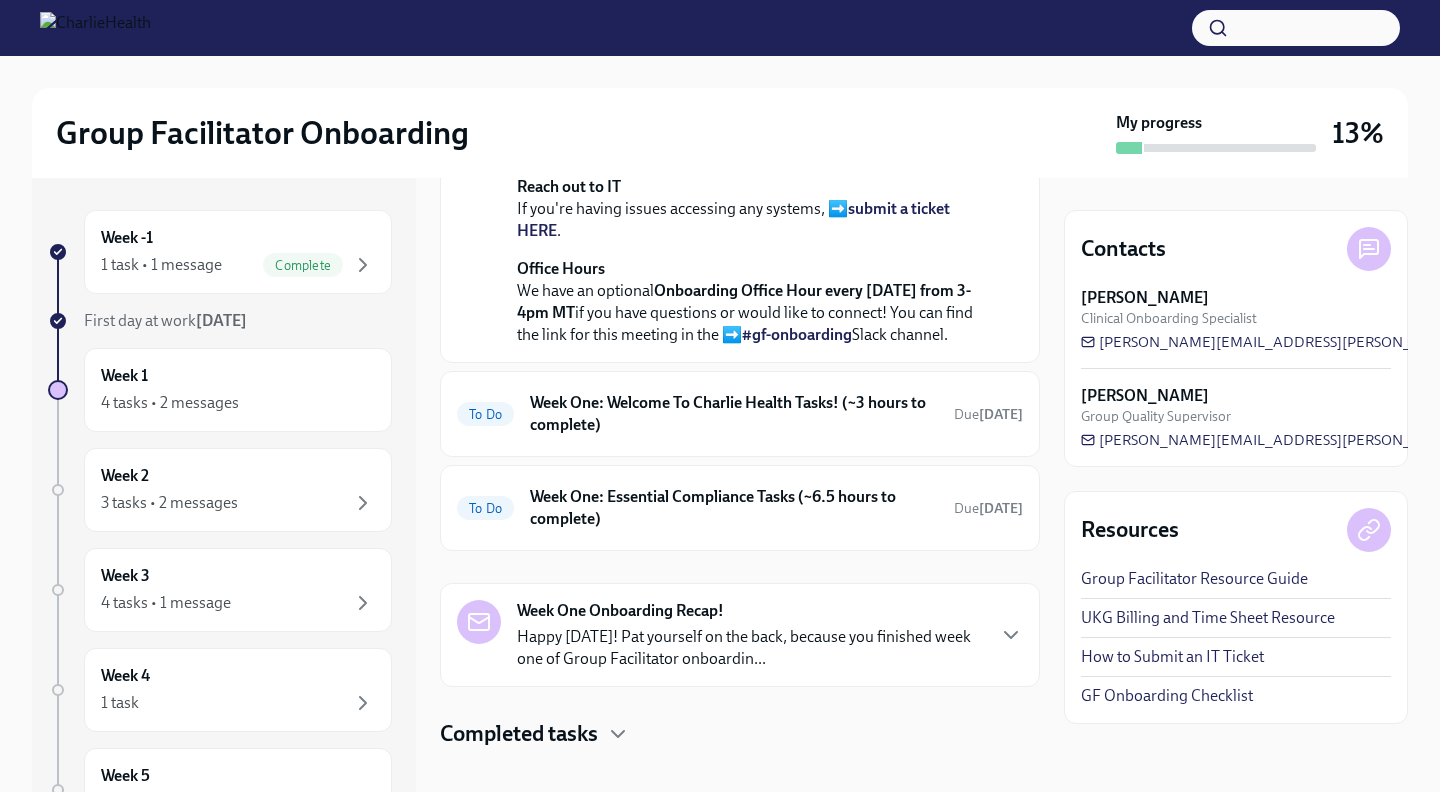 scroll, scrollTop: 928, scrollLeft: 0, axis: vertical 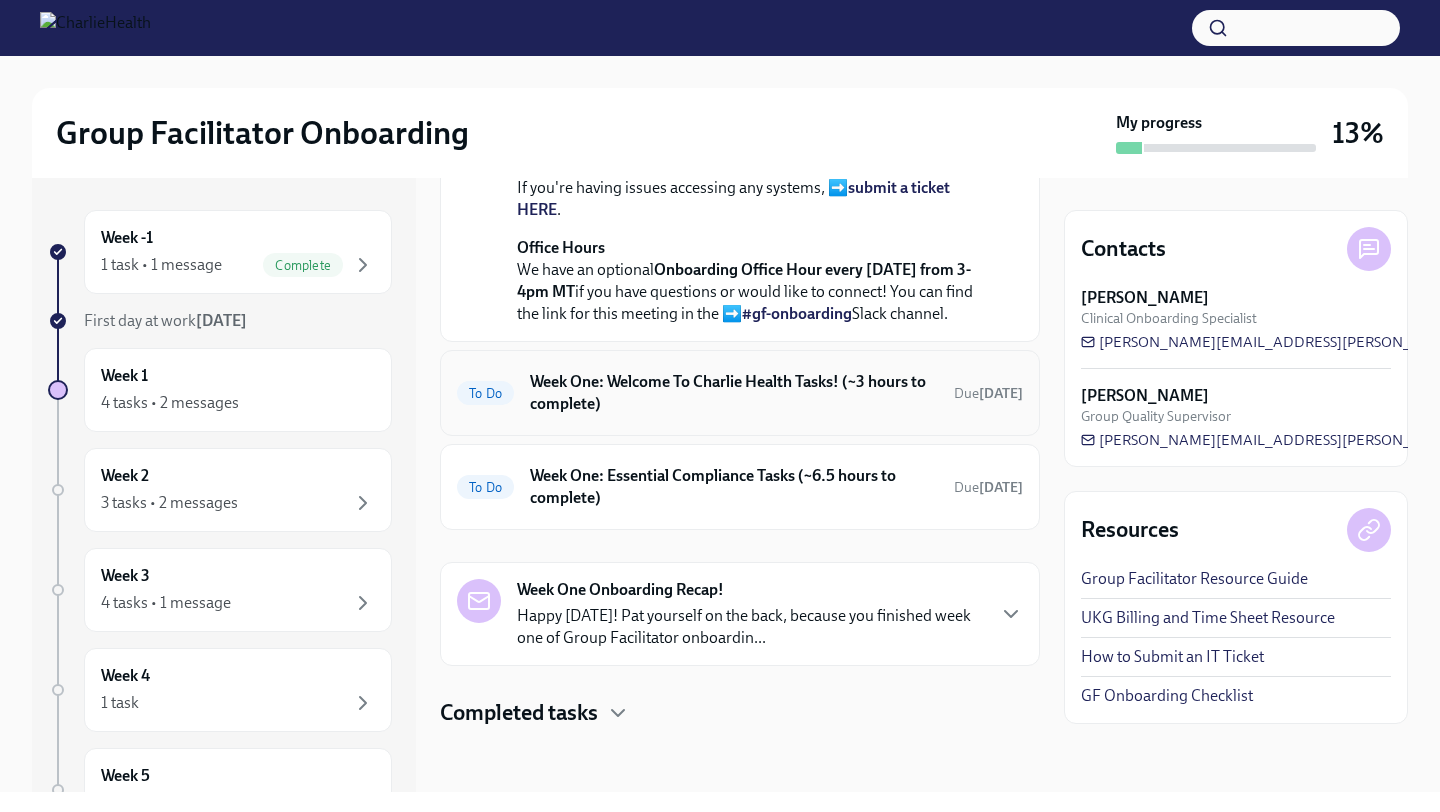 click on "Week One: Welcome To Charlie Health Tasks! (~3 hours to complete)" at bounding box center (734, 393) 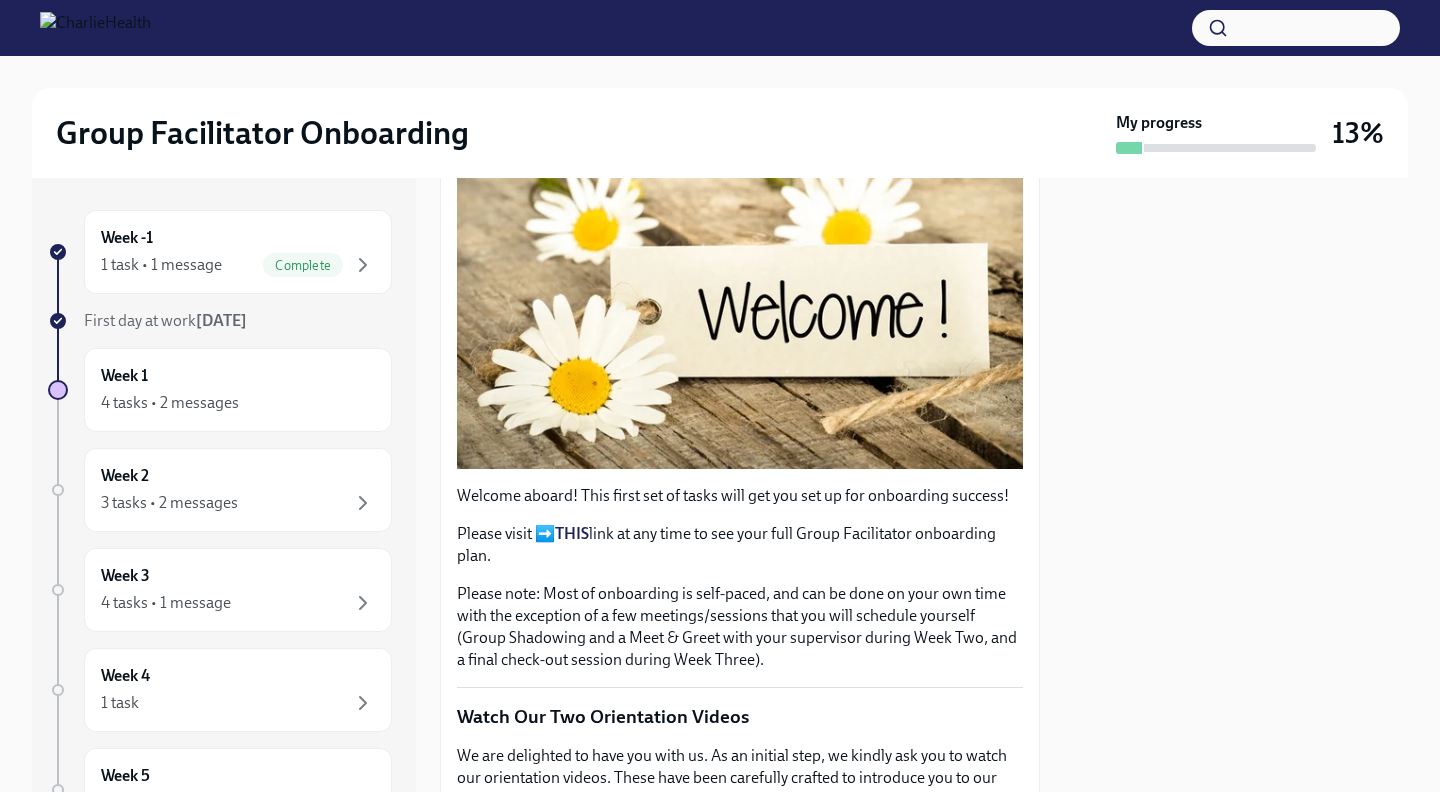 scroll, scrollTop: 19, scrollLeft: 0, axis: vertical 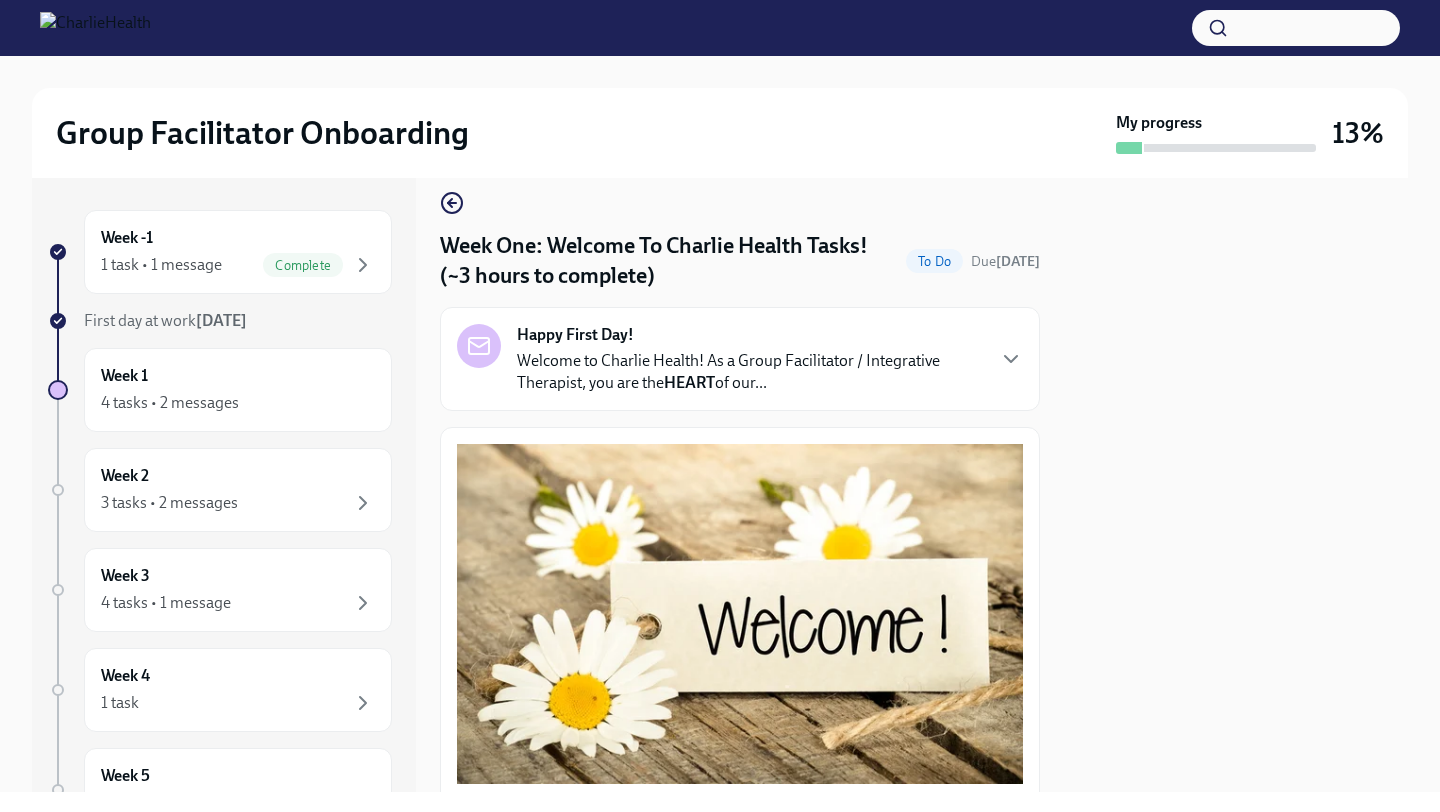 click on "Welcome to Charlie Health! As a Group Facilitator / Integrative Therapist, you are the  HEART  of our..." at bounding box center (750, 372) 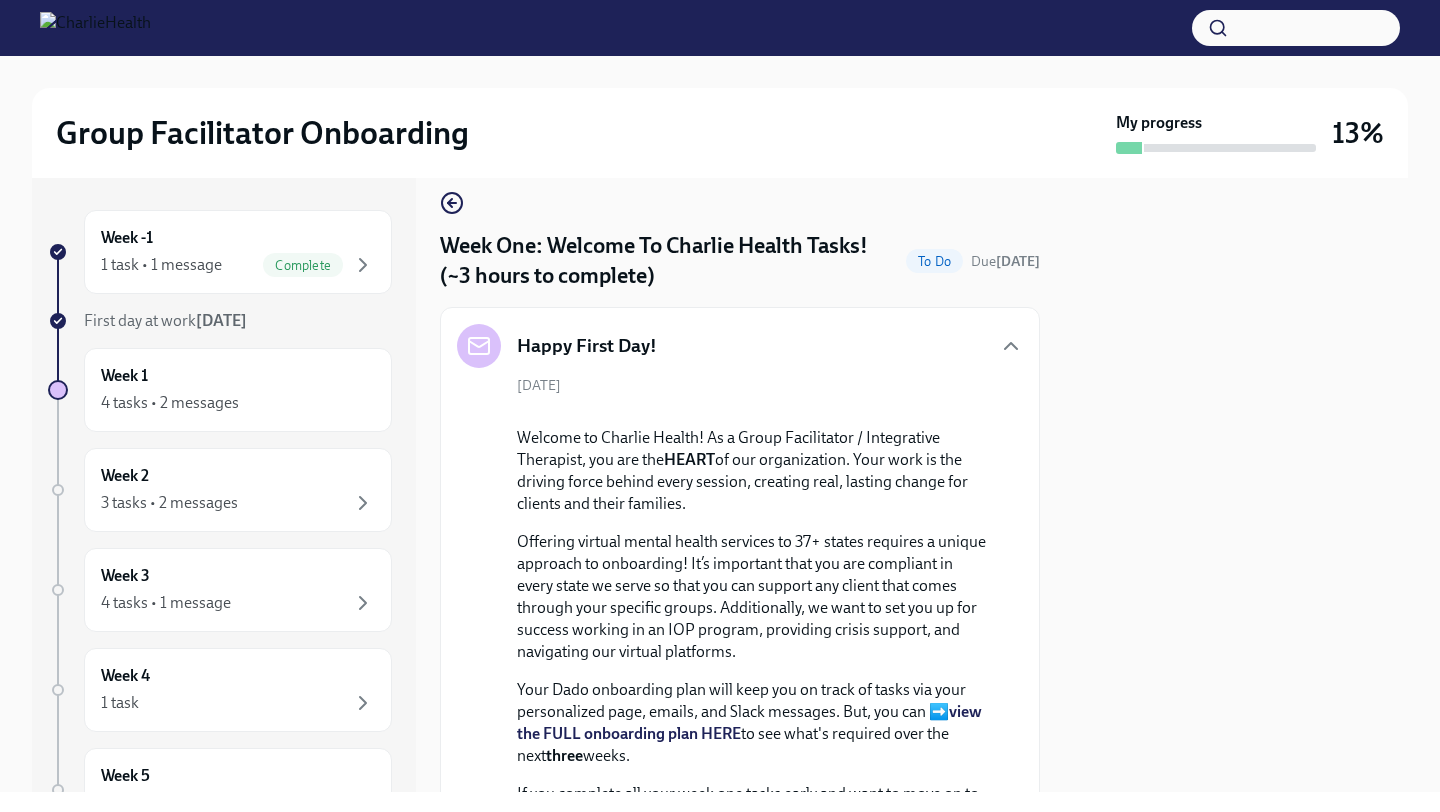 click on "Happy First Day!" at bounding box center [740, 346] 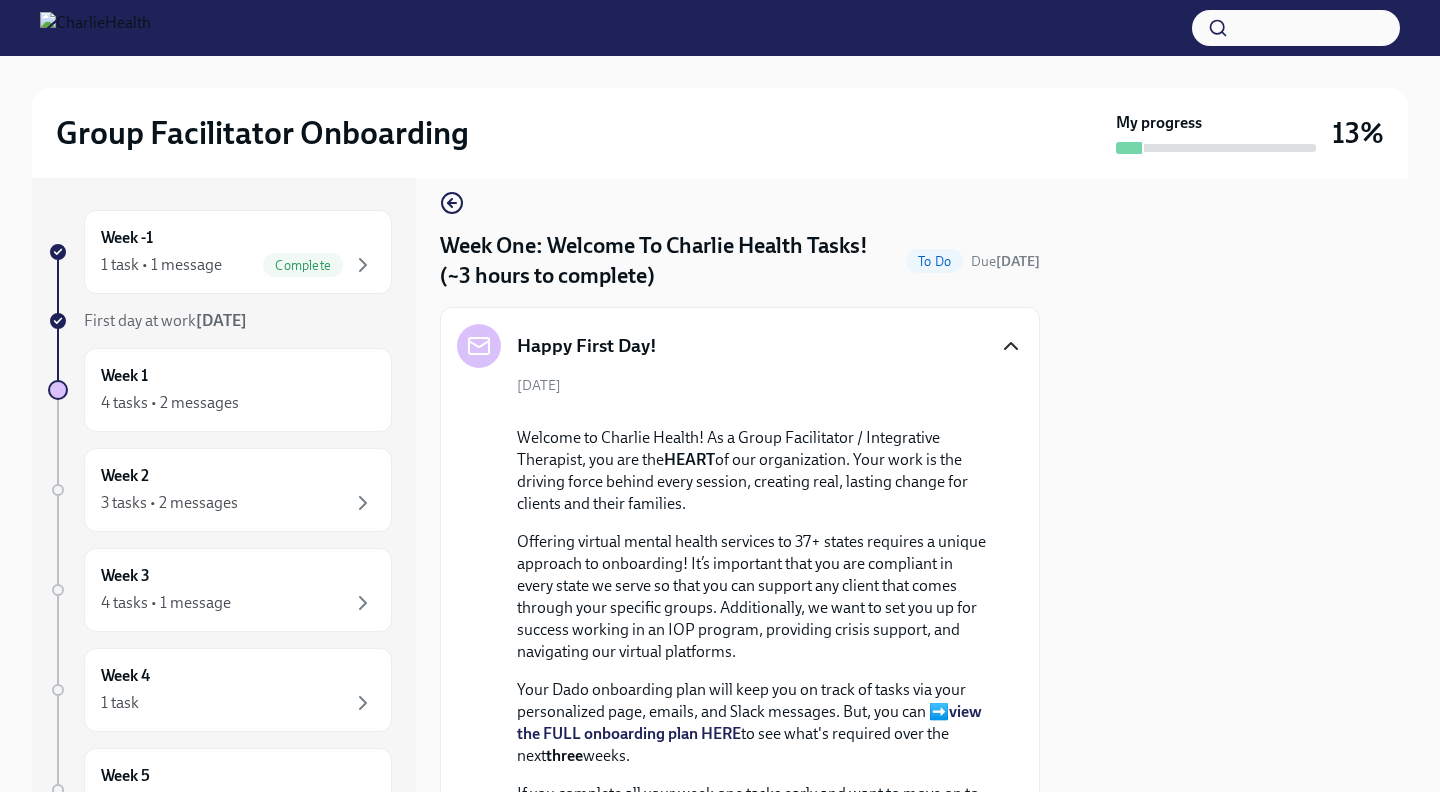 click 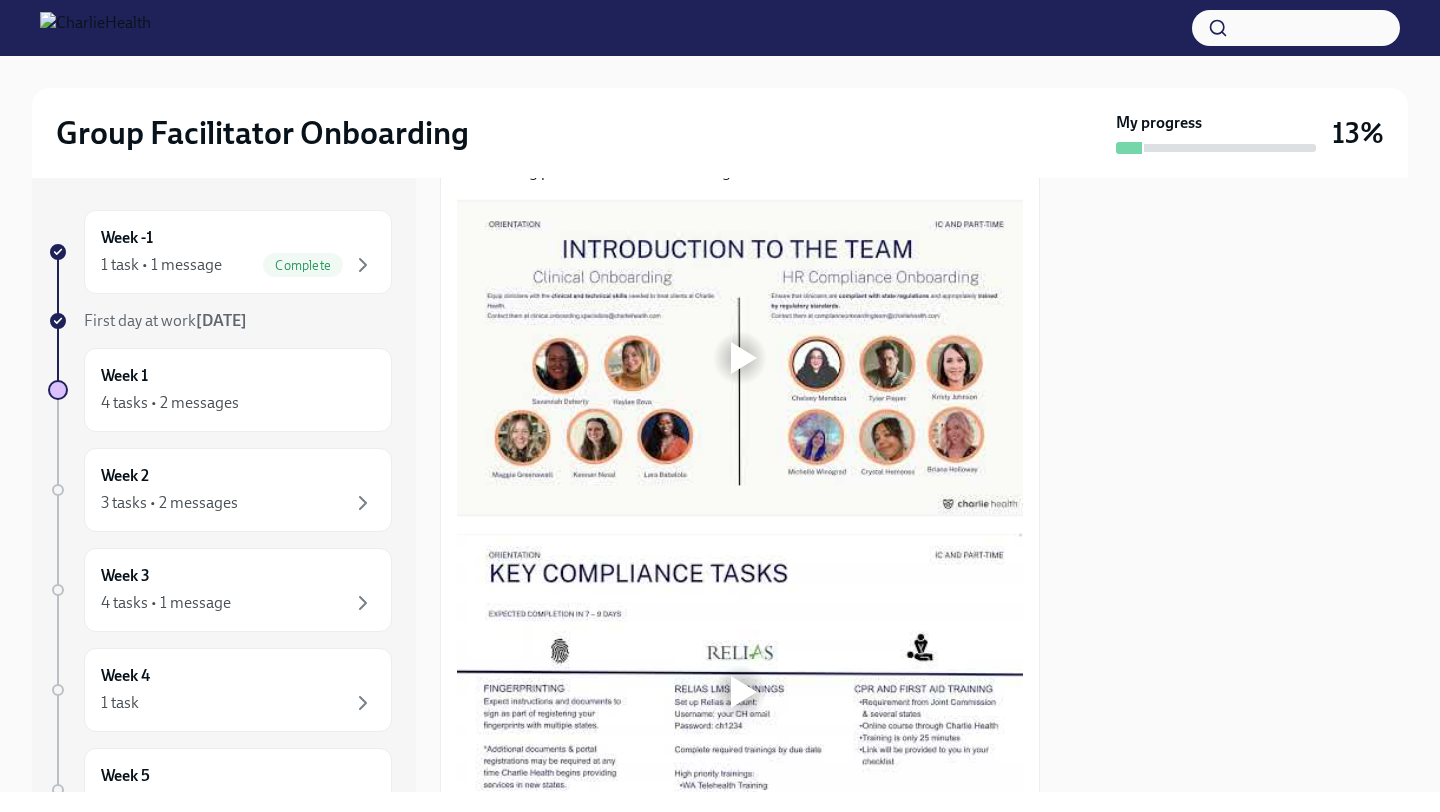 scroll, scrollTop: 840, scrollLeft: 0, axis: vertical 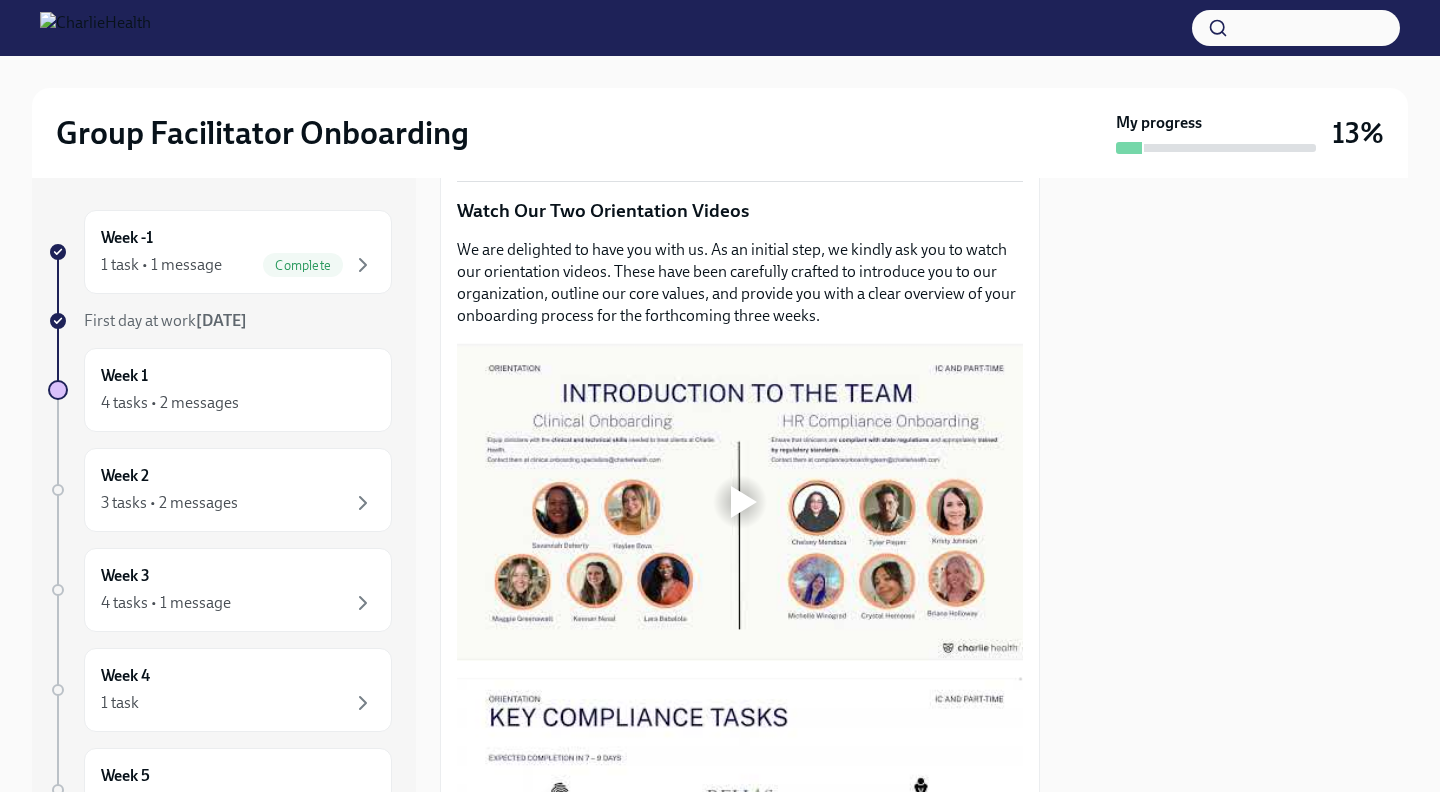 click at bounding box center (740, 502) 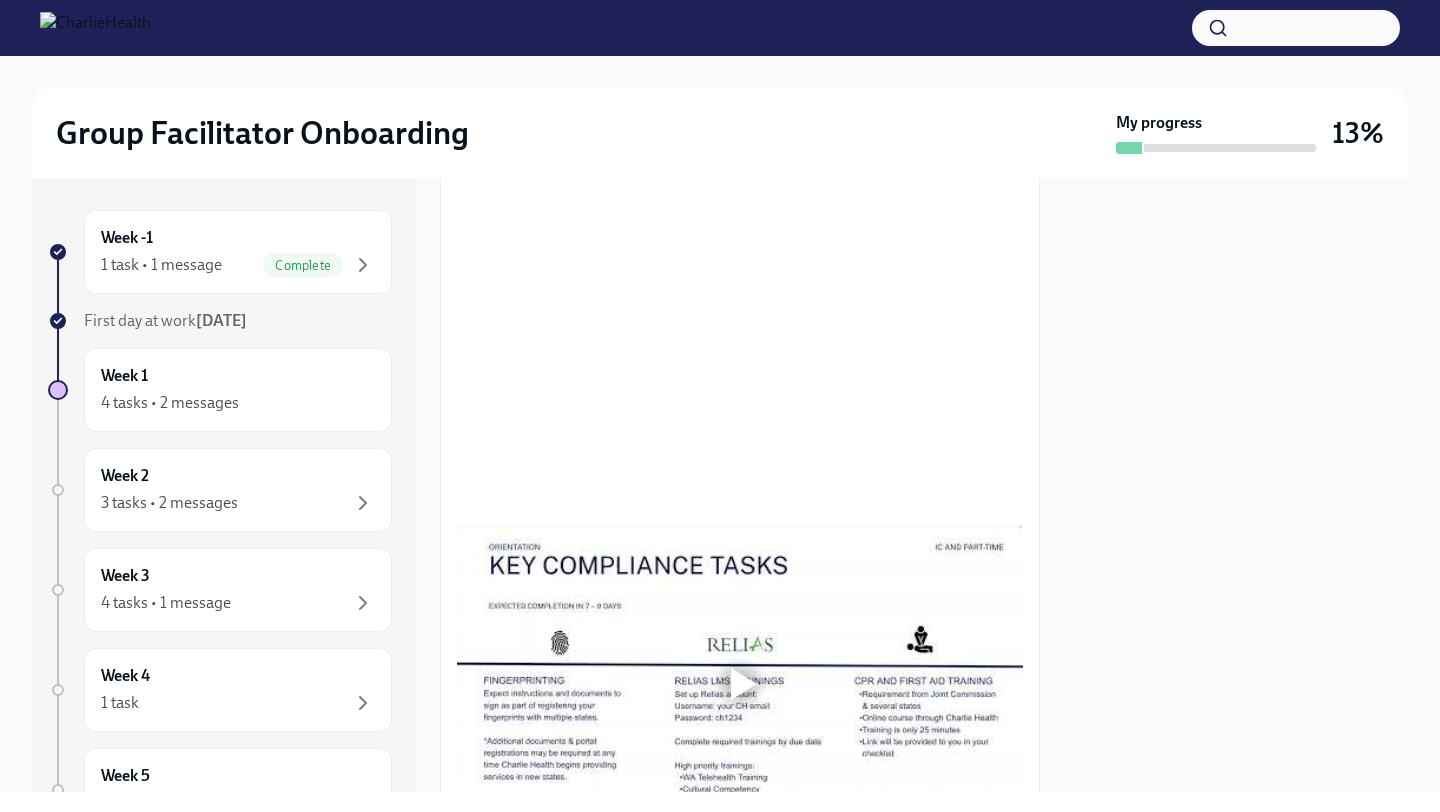 scroll, scrollTop: 972, scrollLeft: 0, axis: vertical 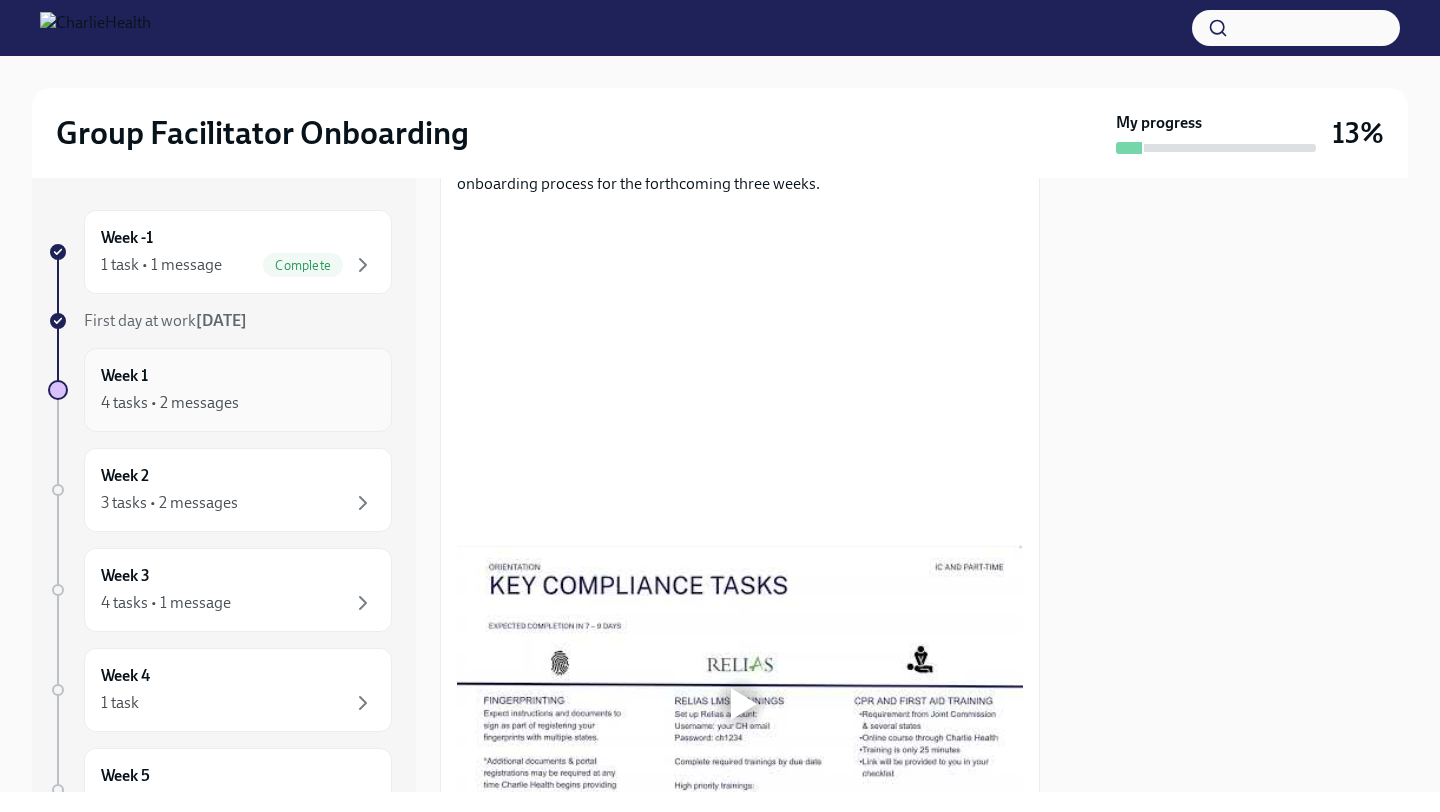click on "4 tasks • 2 messages" at bounding box center (238, 403) 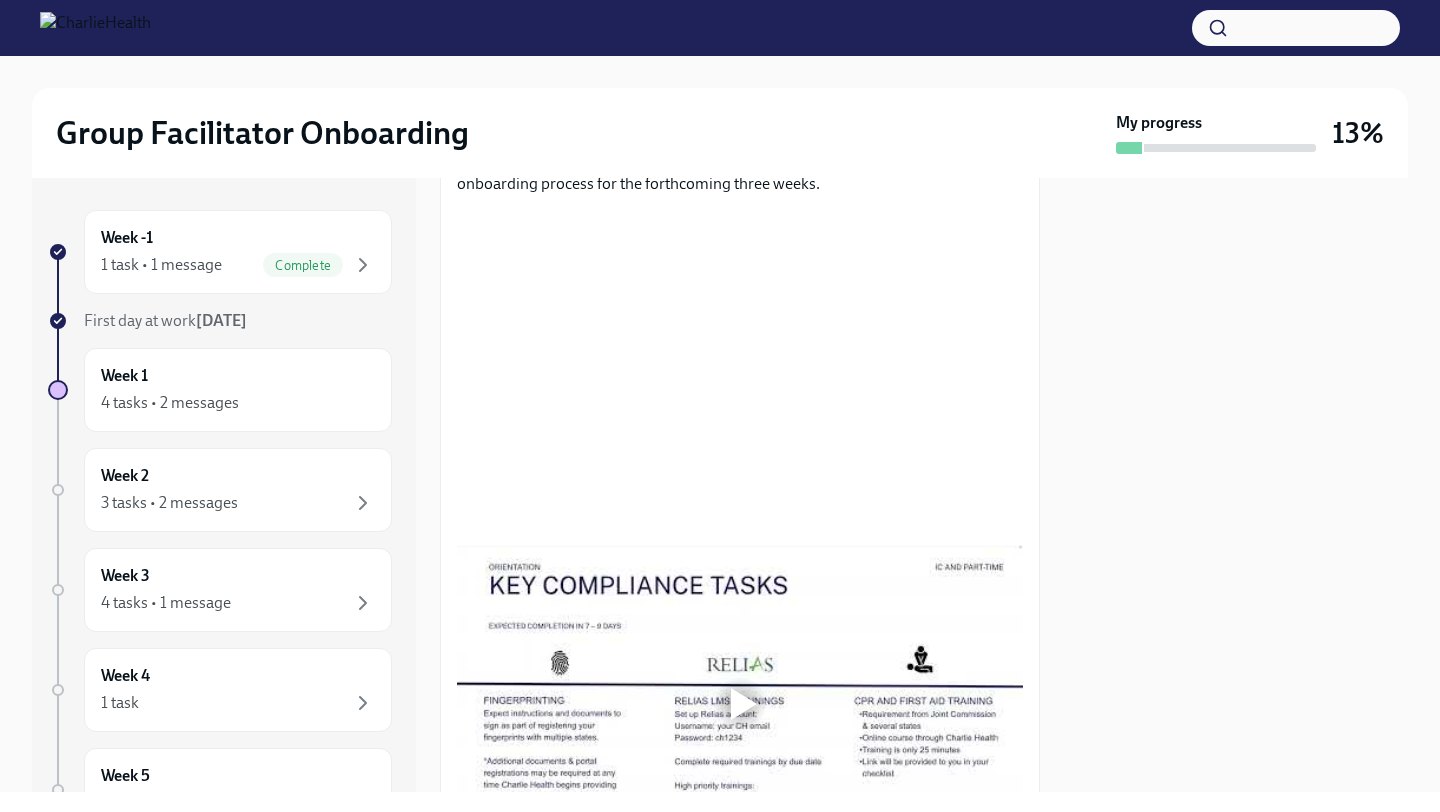 click at bounding box center [1236, 485] 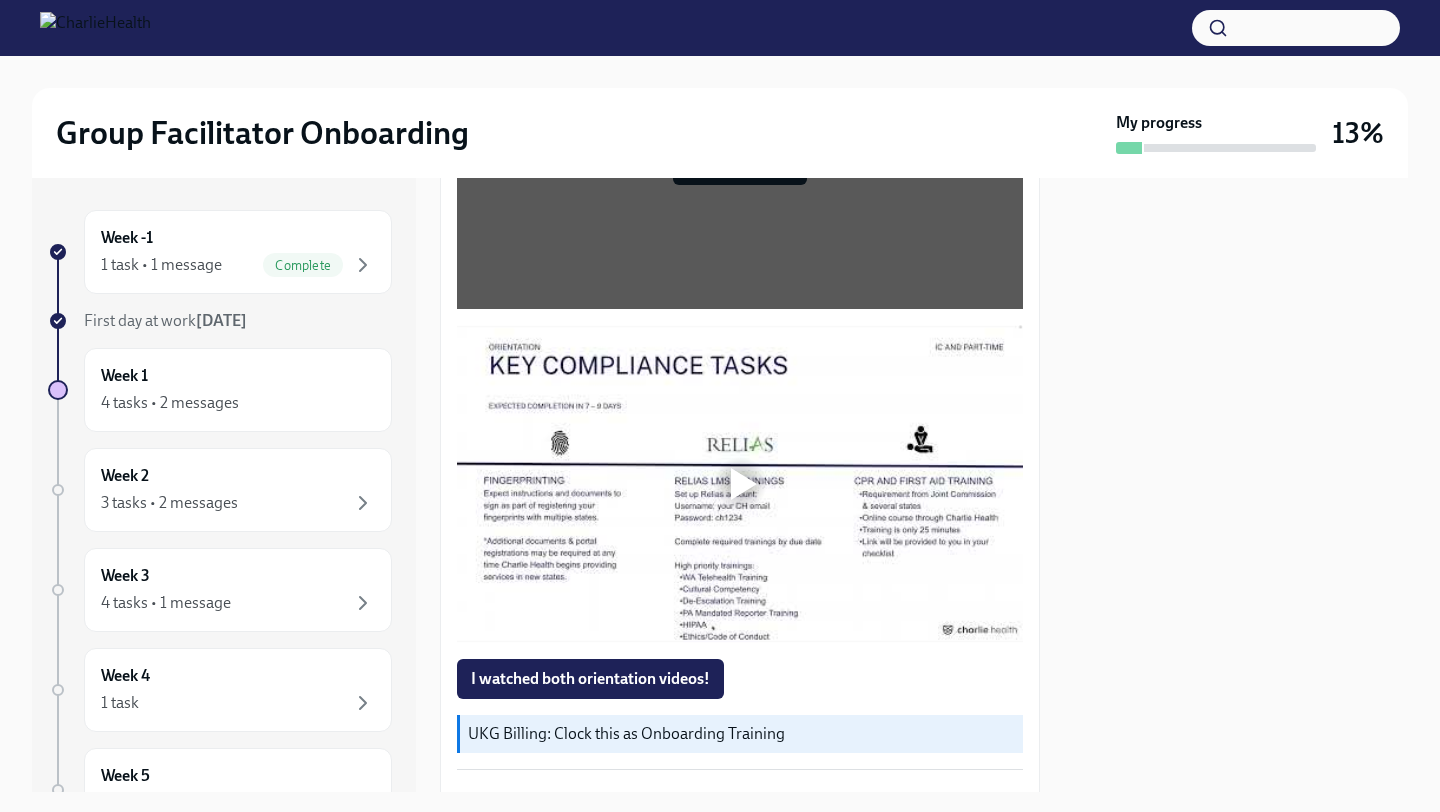 scroll, scrollTop: 1245, scrollLeft: 0, axis: vertical 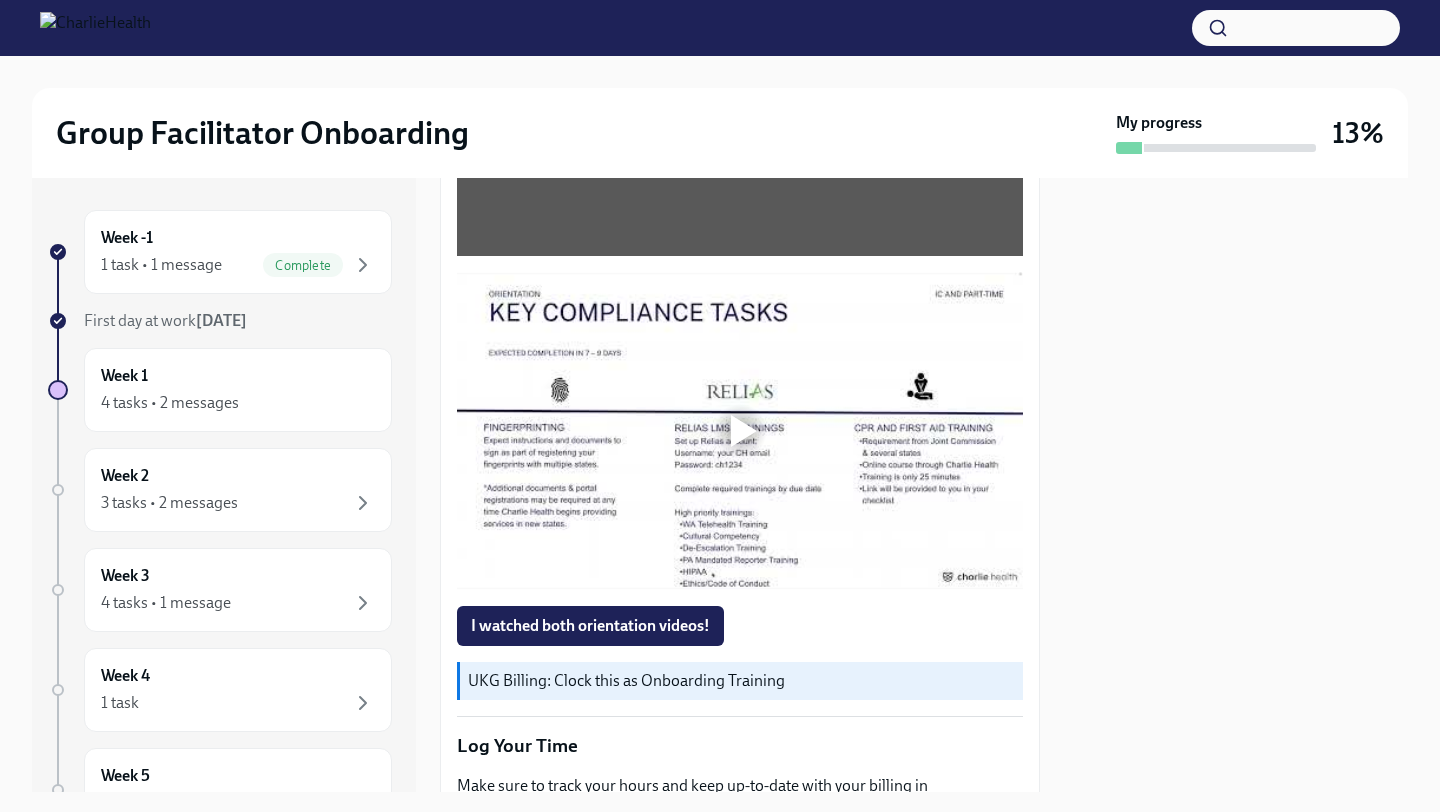 click at bounding box center (744, 431) 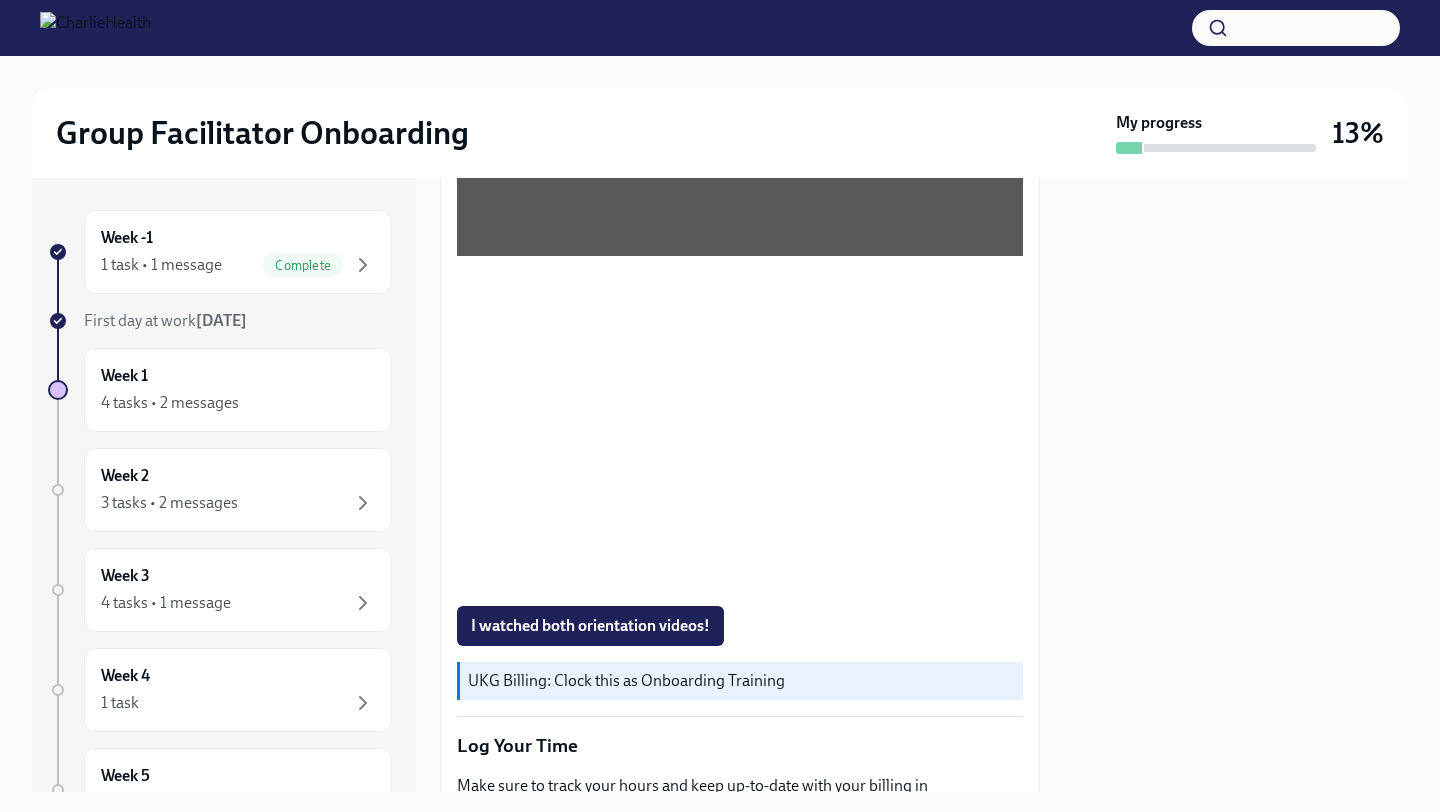 click at bounding box center (1236, 485) 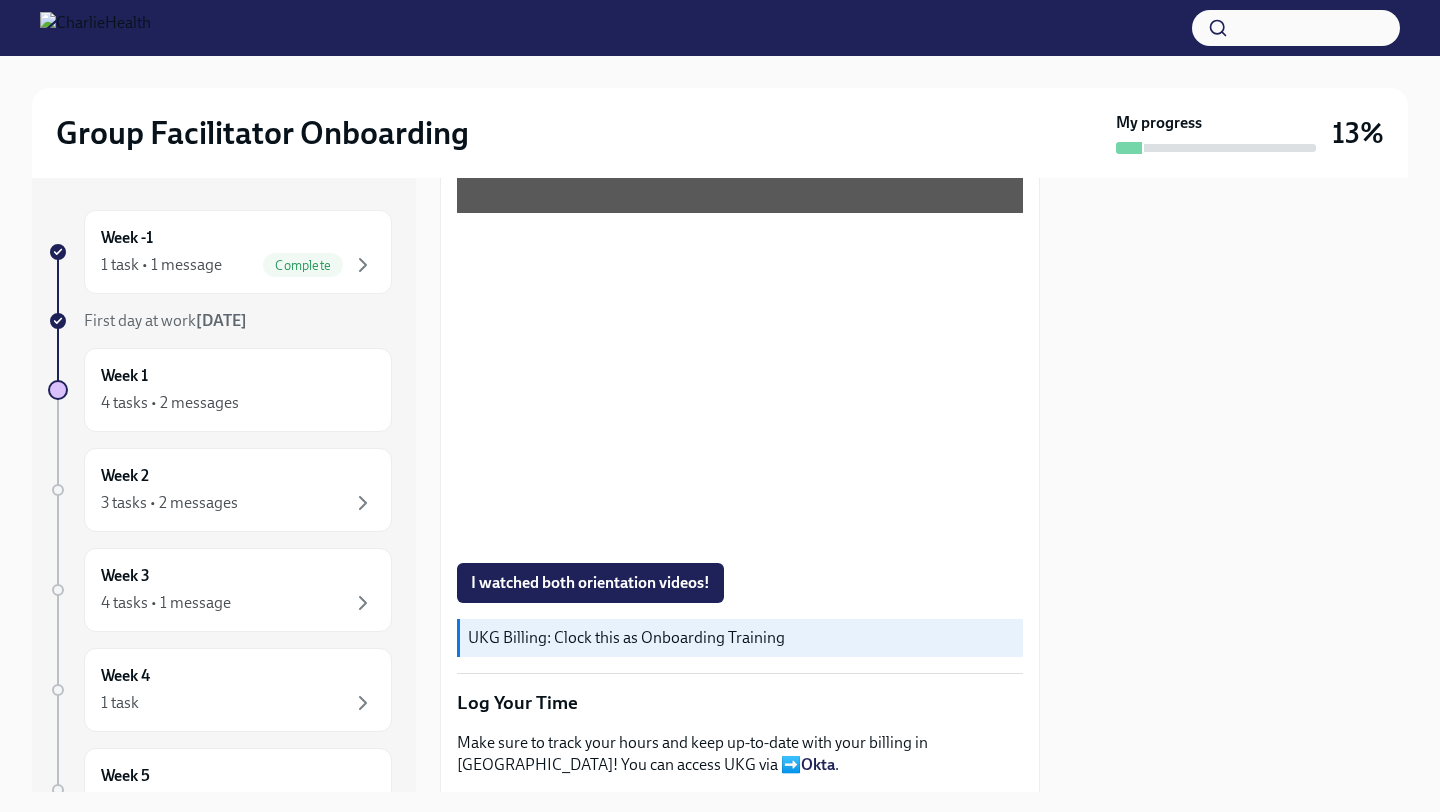 scroll, scrollTop: 1280, scrollLeft: 0, axis: vertical 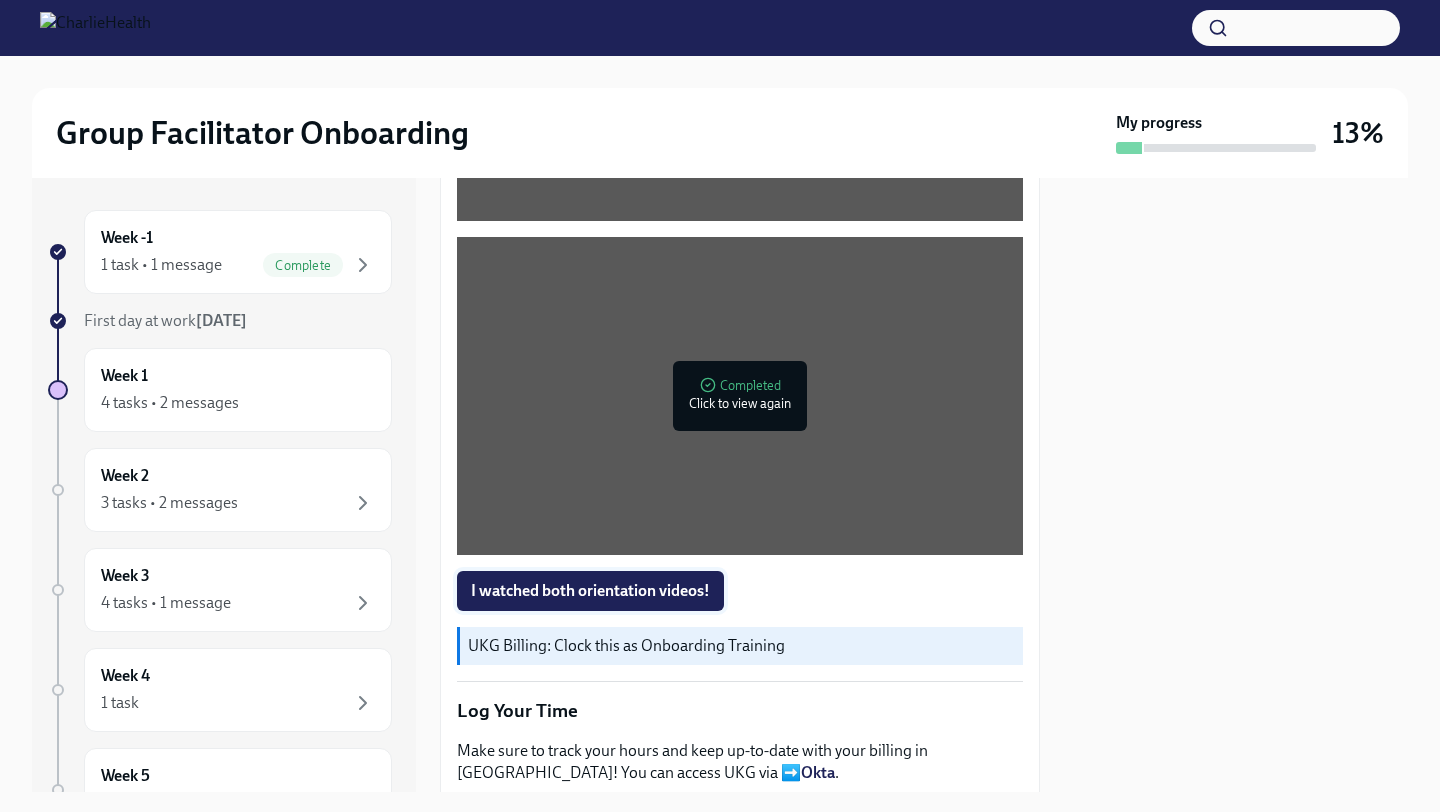 click on "I watched both orientation videos!" at bounding box center [590, 591] 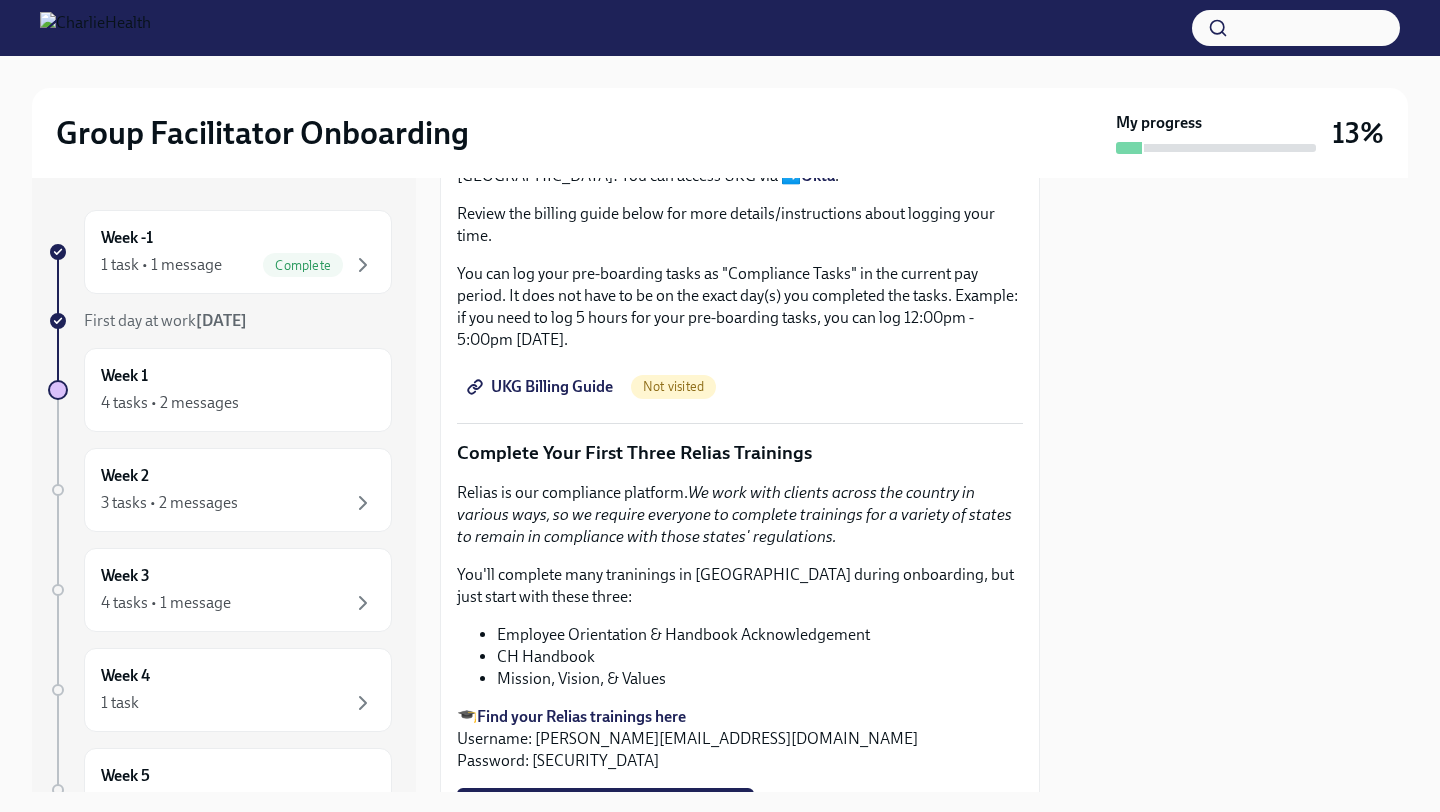 scroll, scrollTop: 1819, scrollLeft: 0, axis: vertical 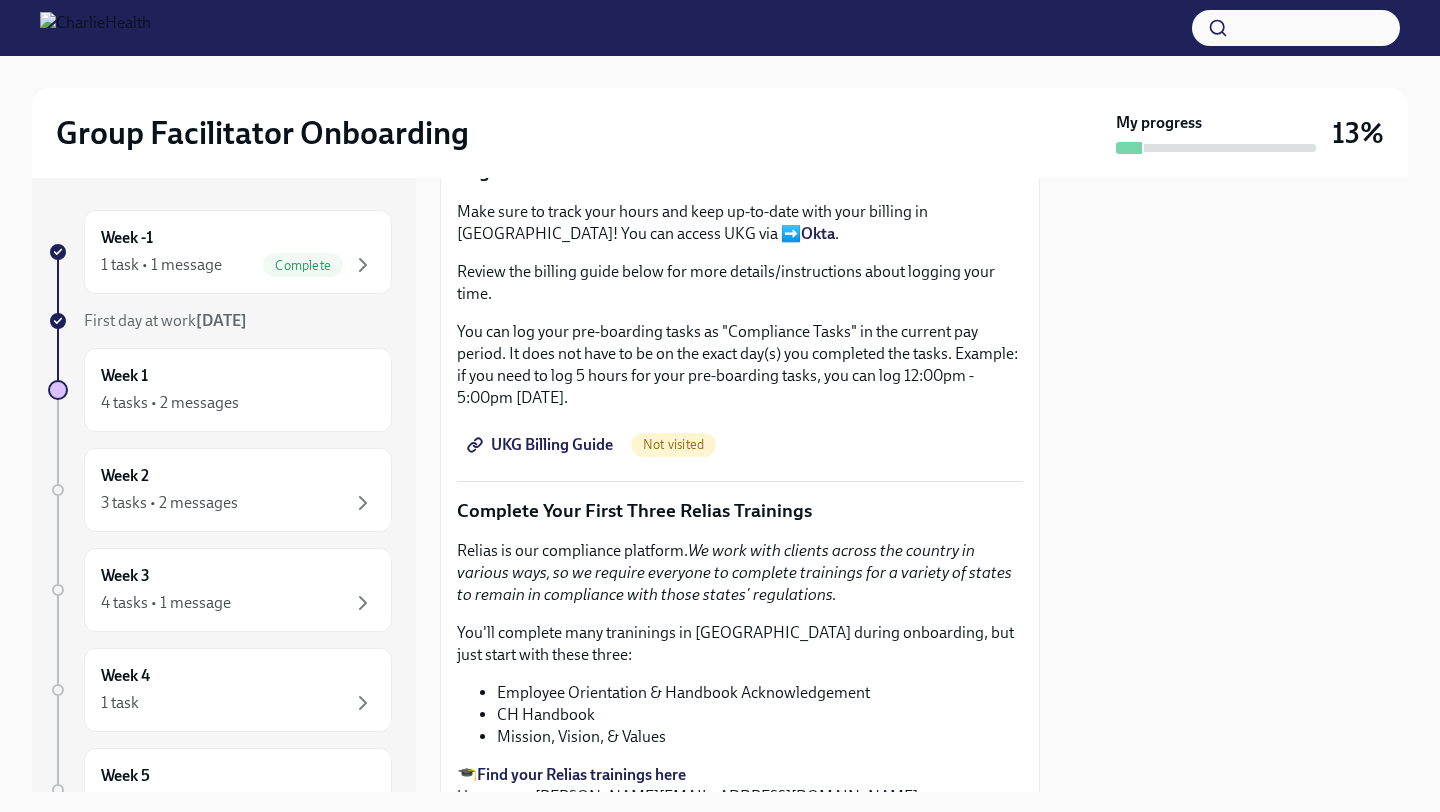 click on "Okta" at bounding box center [818, 233] 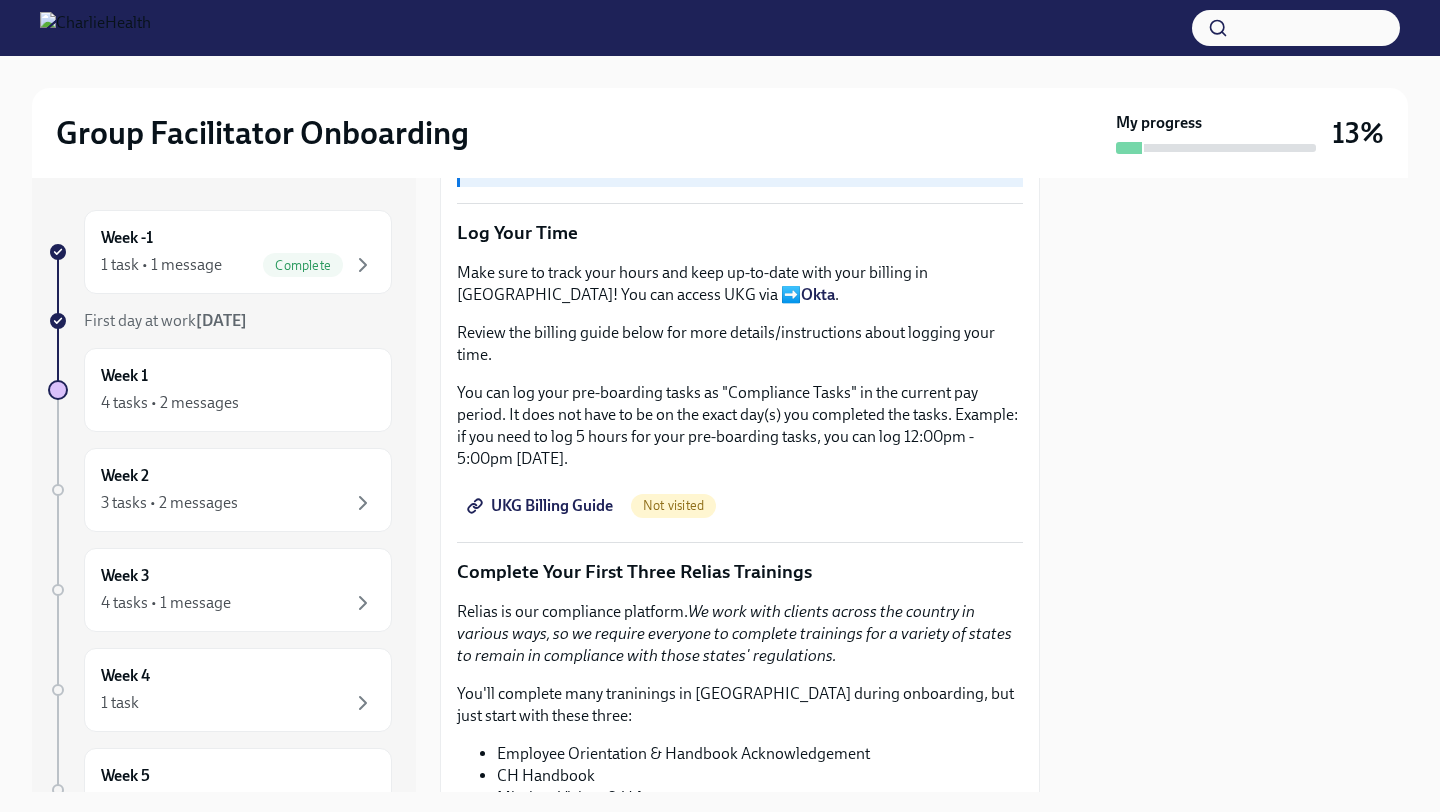 scroll, scrollTop: 1745, scrollLeft: 0, axis: vertical 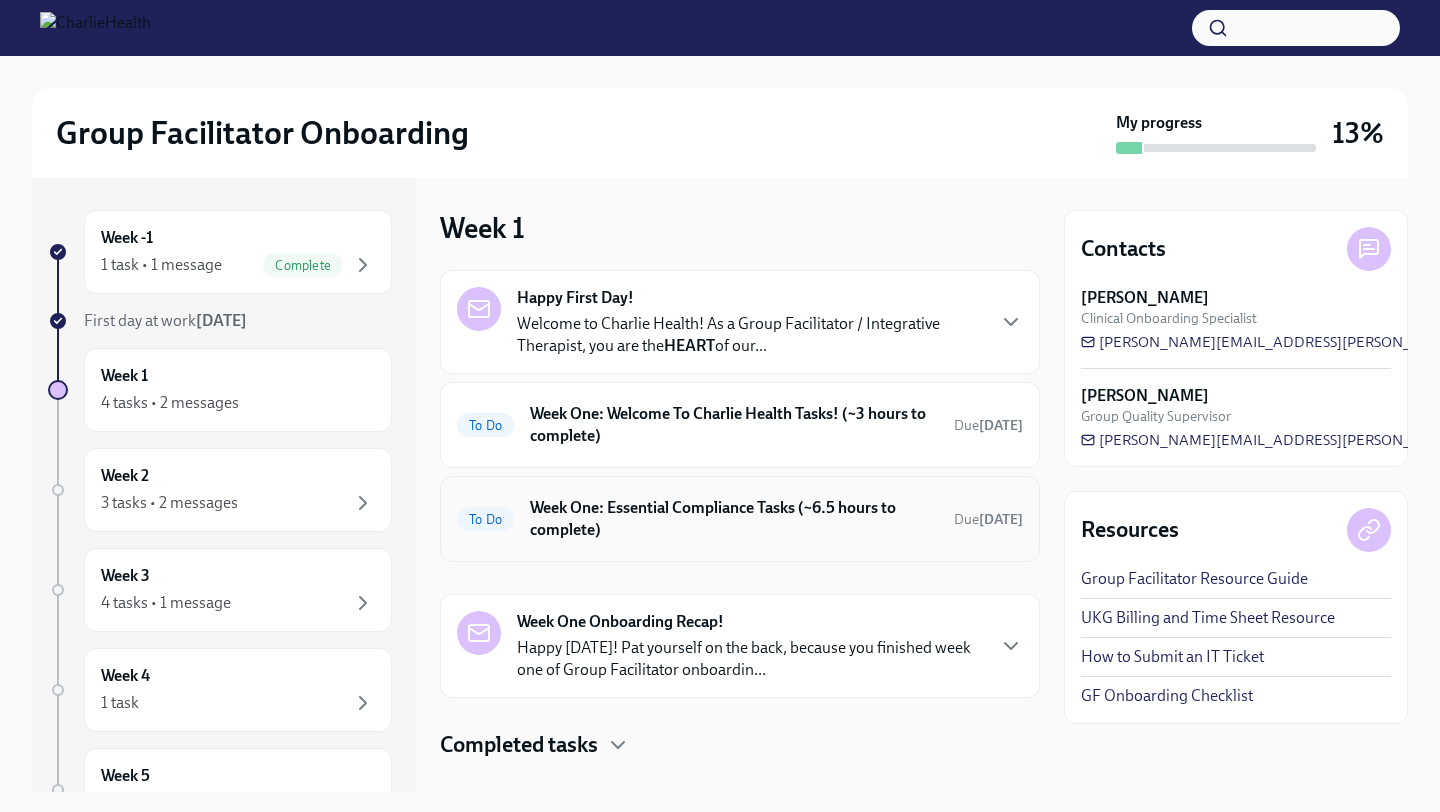 click on "Week One: Essential Compliance Tasks (~6.5 hours to complete)" at bounding box center (734, 519) 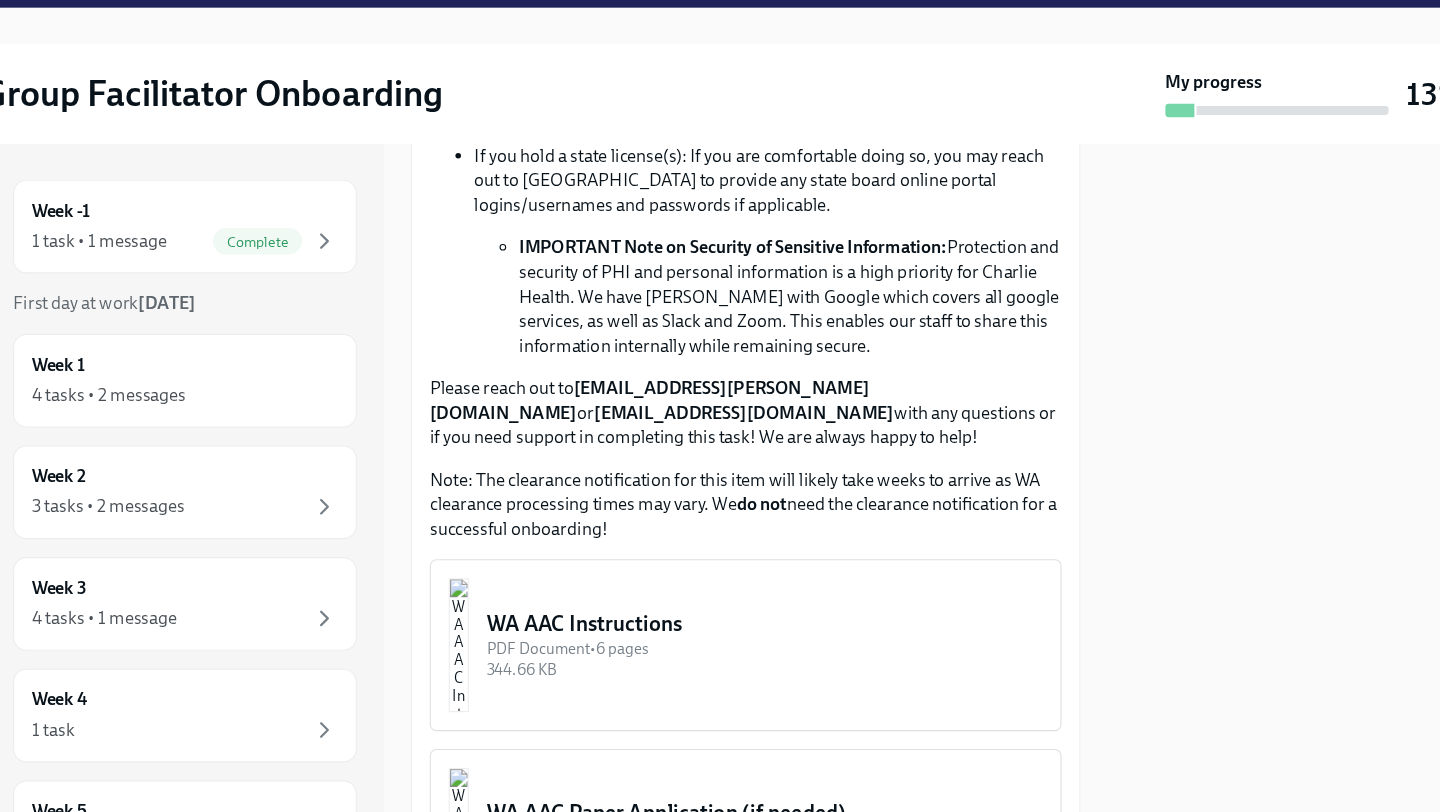 scroll, scrollTop: 1506, scrollLeft: 0, axis: vertical 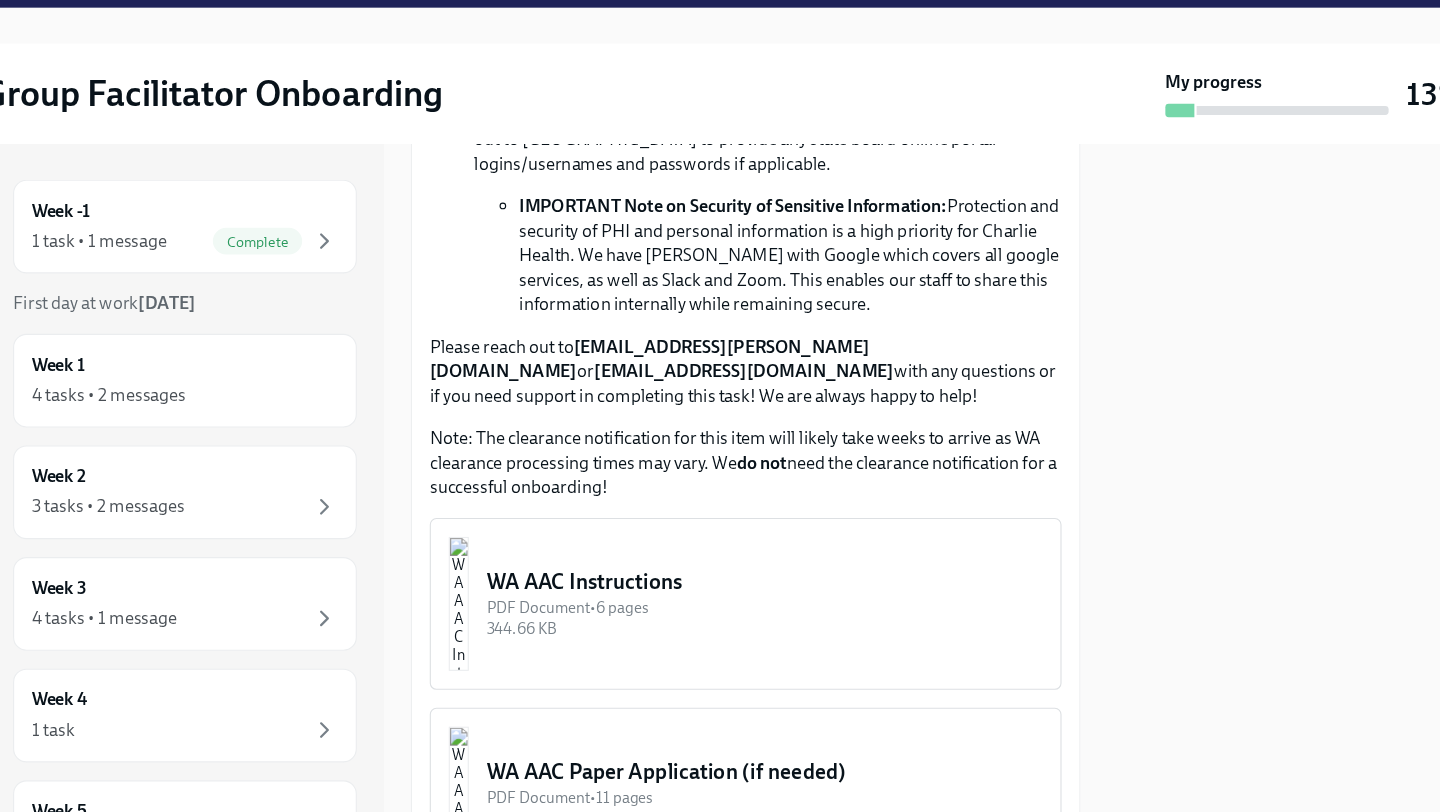 click at bounding box center (483, 590) 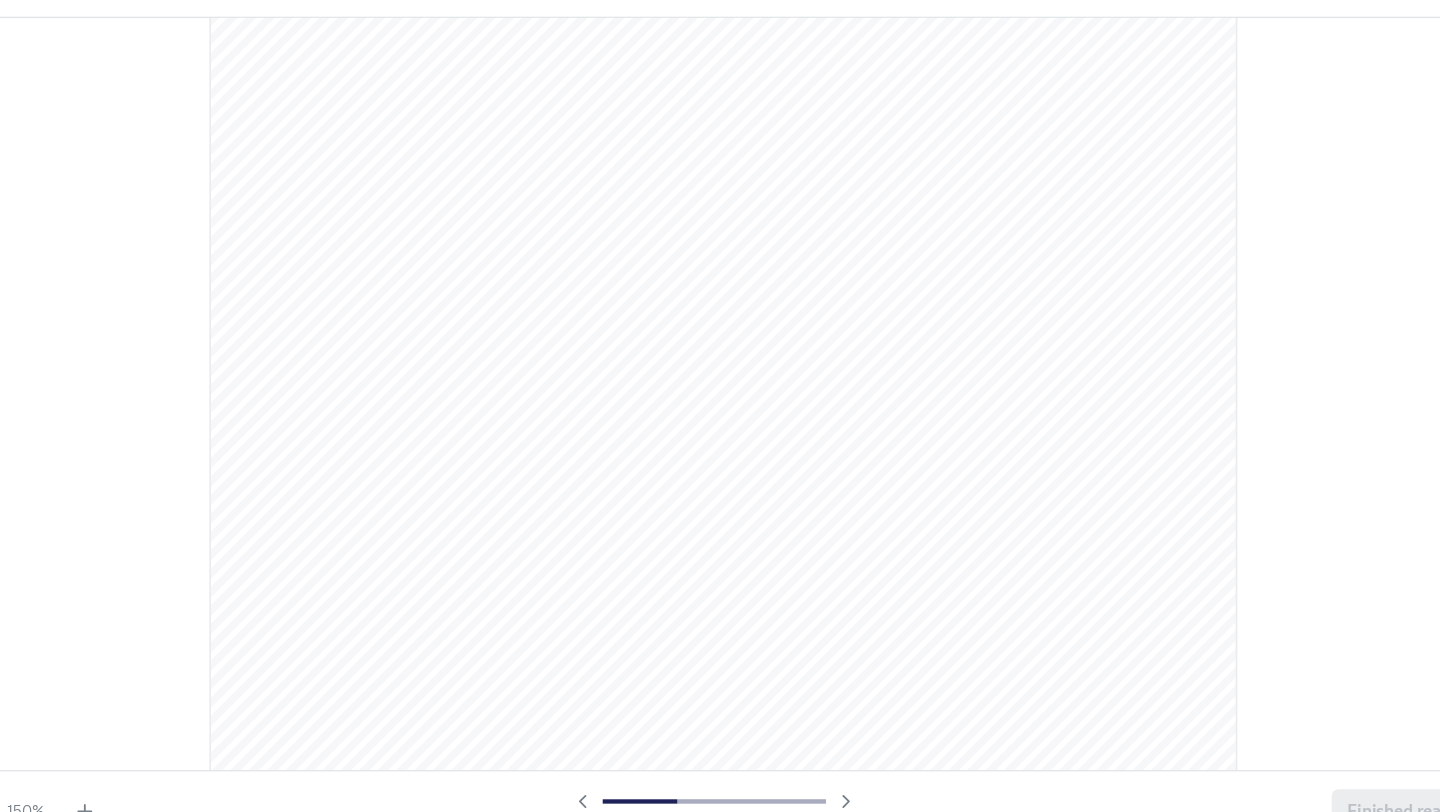 scroll, scrollTop: 1386, scrollLeft: 0, axis: vertical 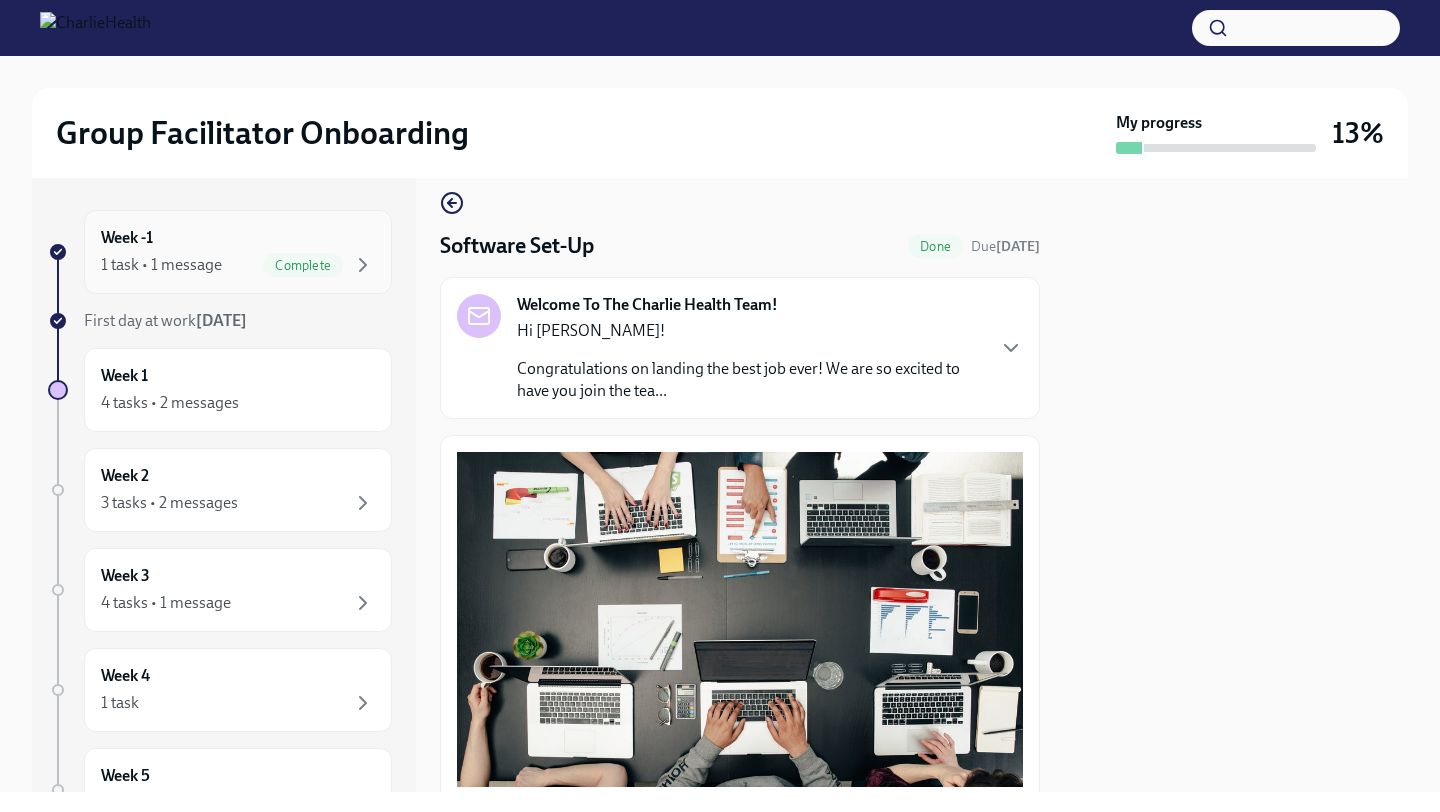 click on "Complete" at bounding box center (303, 265) 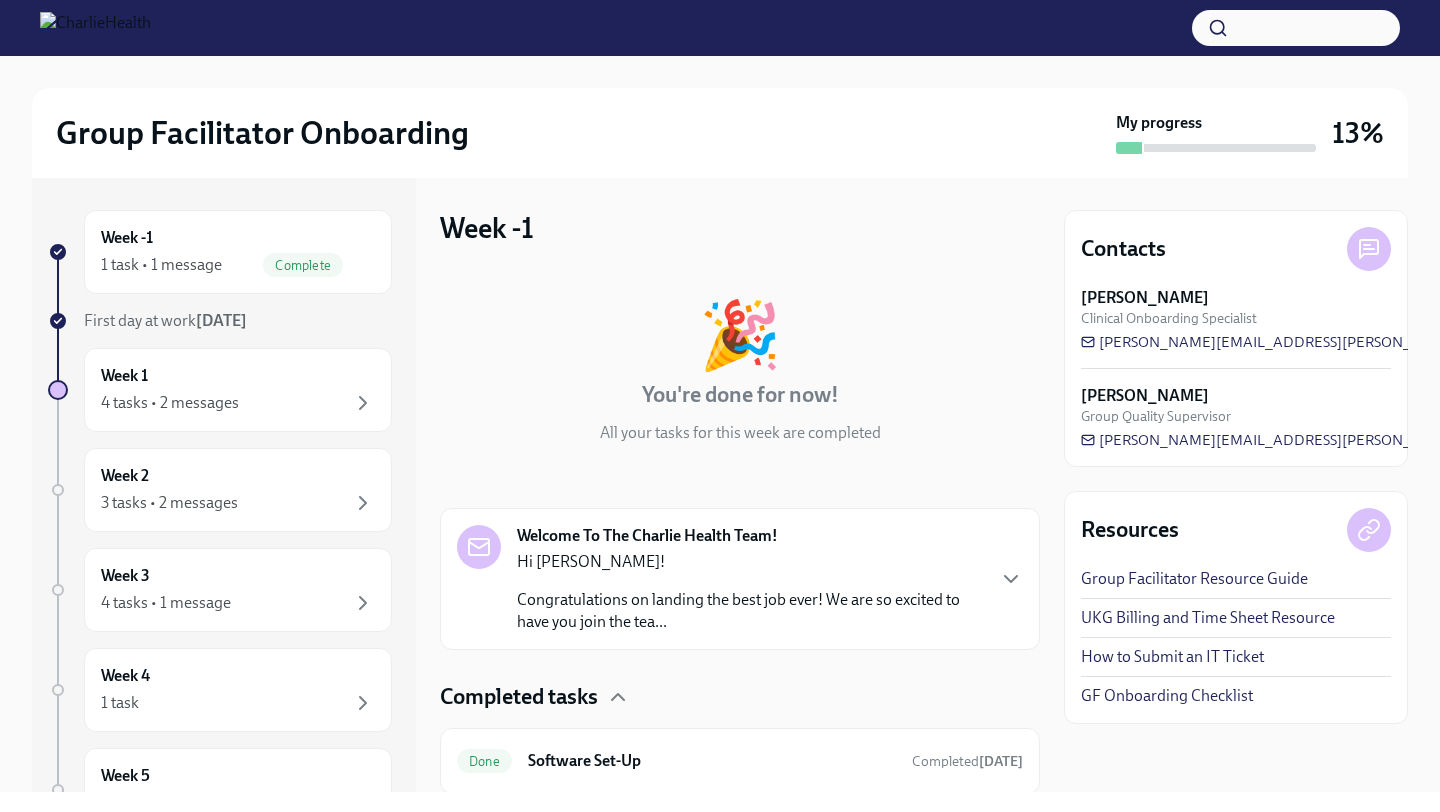 scroll, scrollTop: 66, scrollLeft: 0, axis: vertical 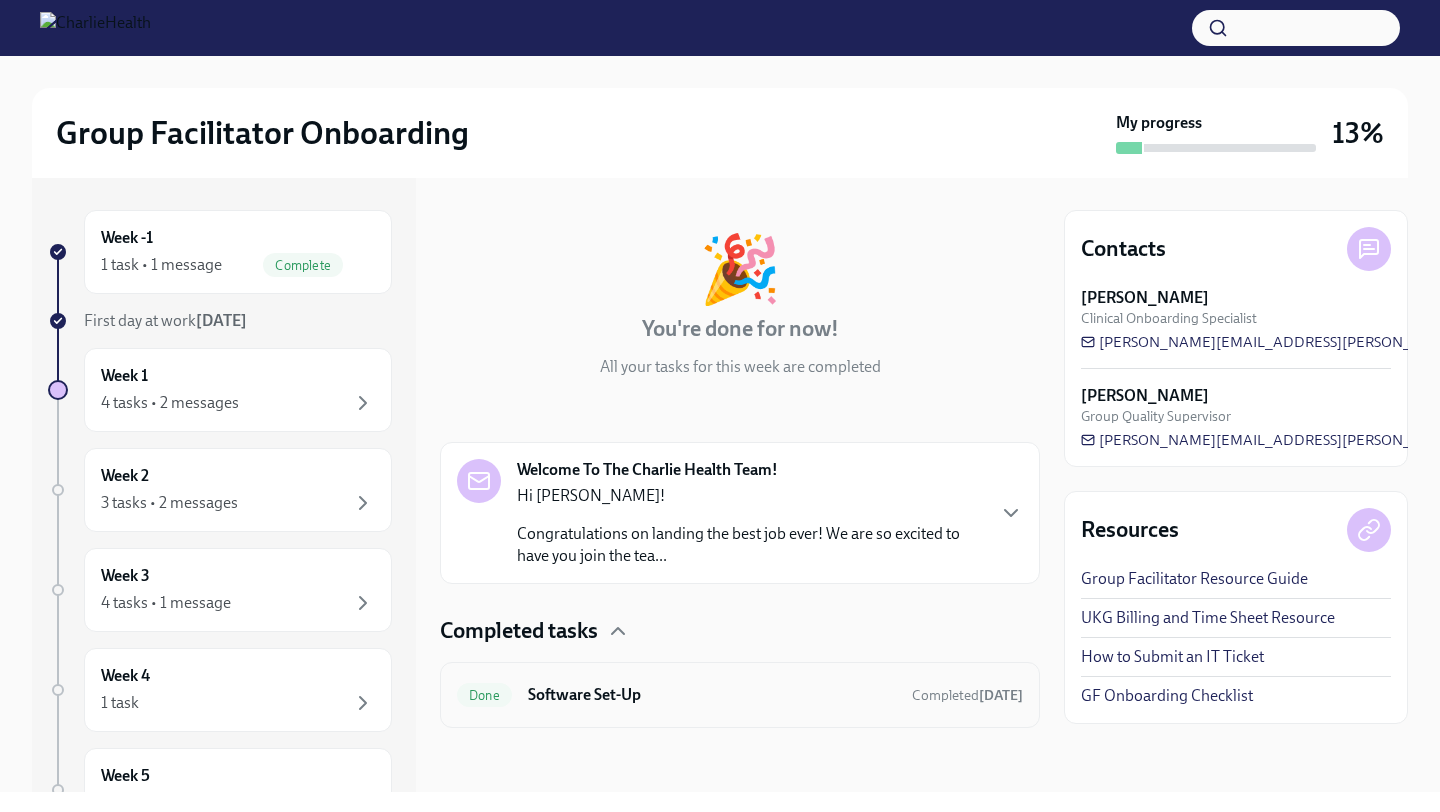 click on "Done Software Set-Up Completed  6 days ago" at bounding box center [740, 695] 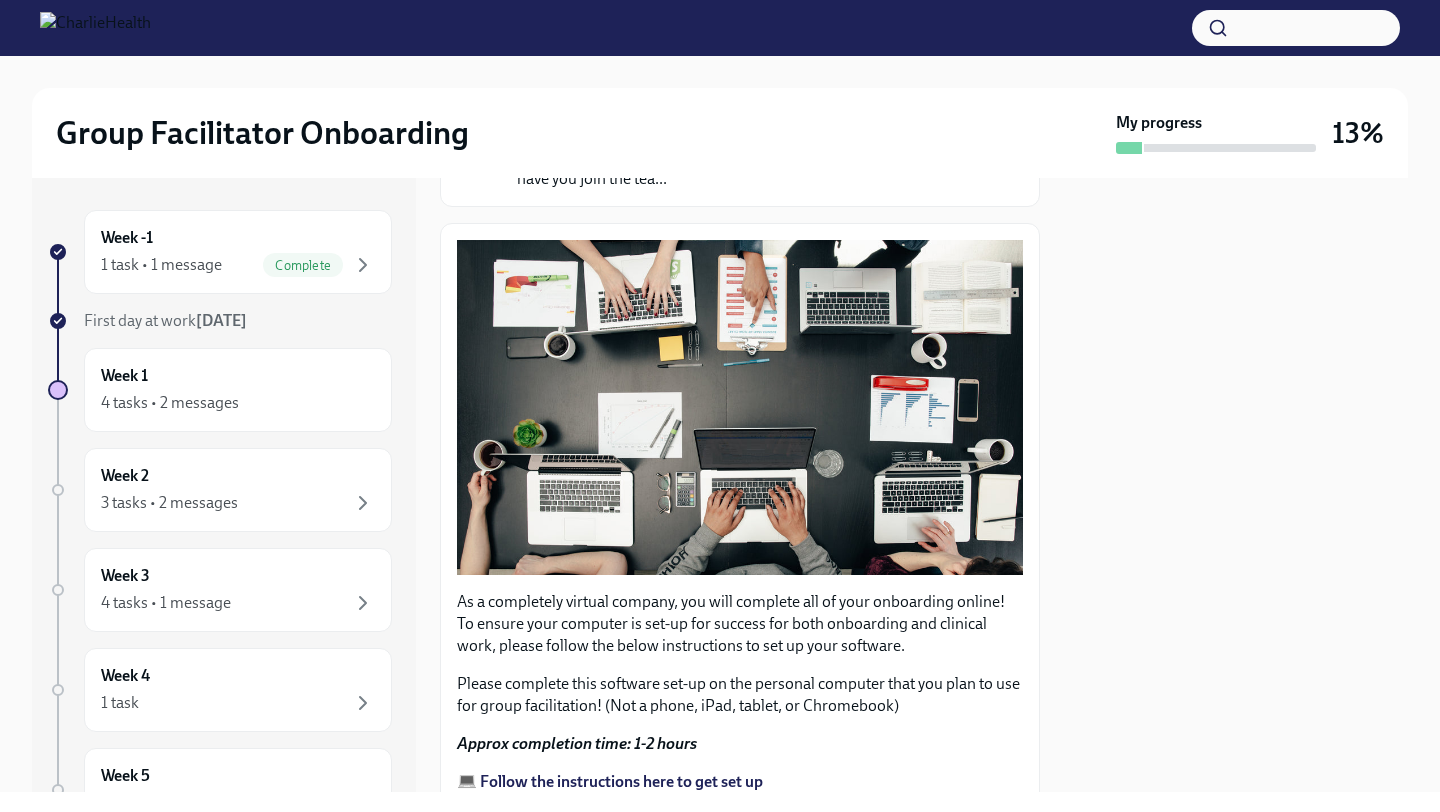scroll, scrollTop: 542, scrollLeft: 0, axis: vertical 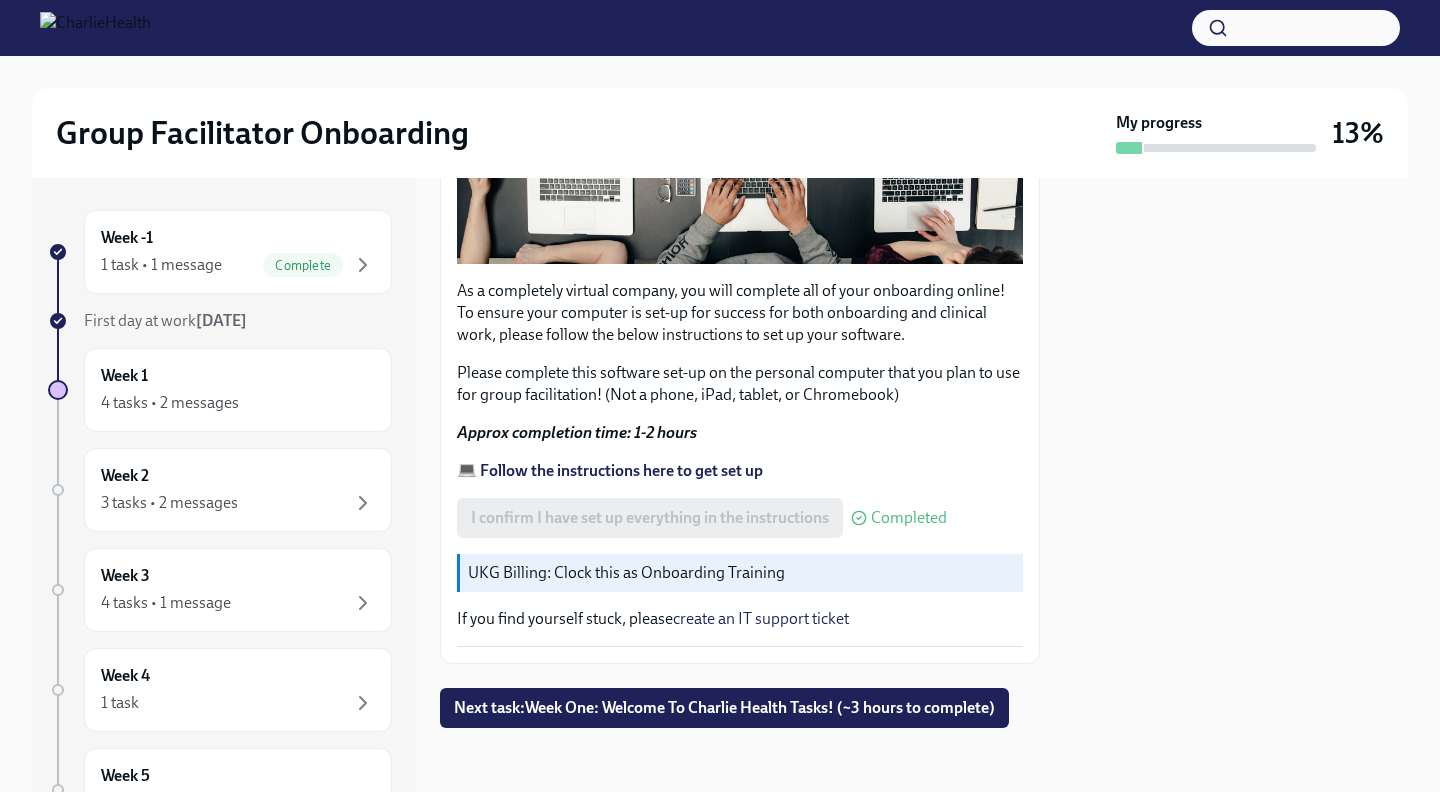 click on "💻 Follow the instructions here to get set up" at bounding box center (610, 470) 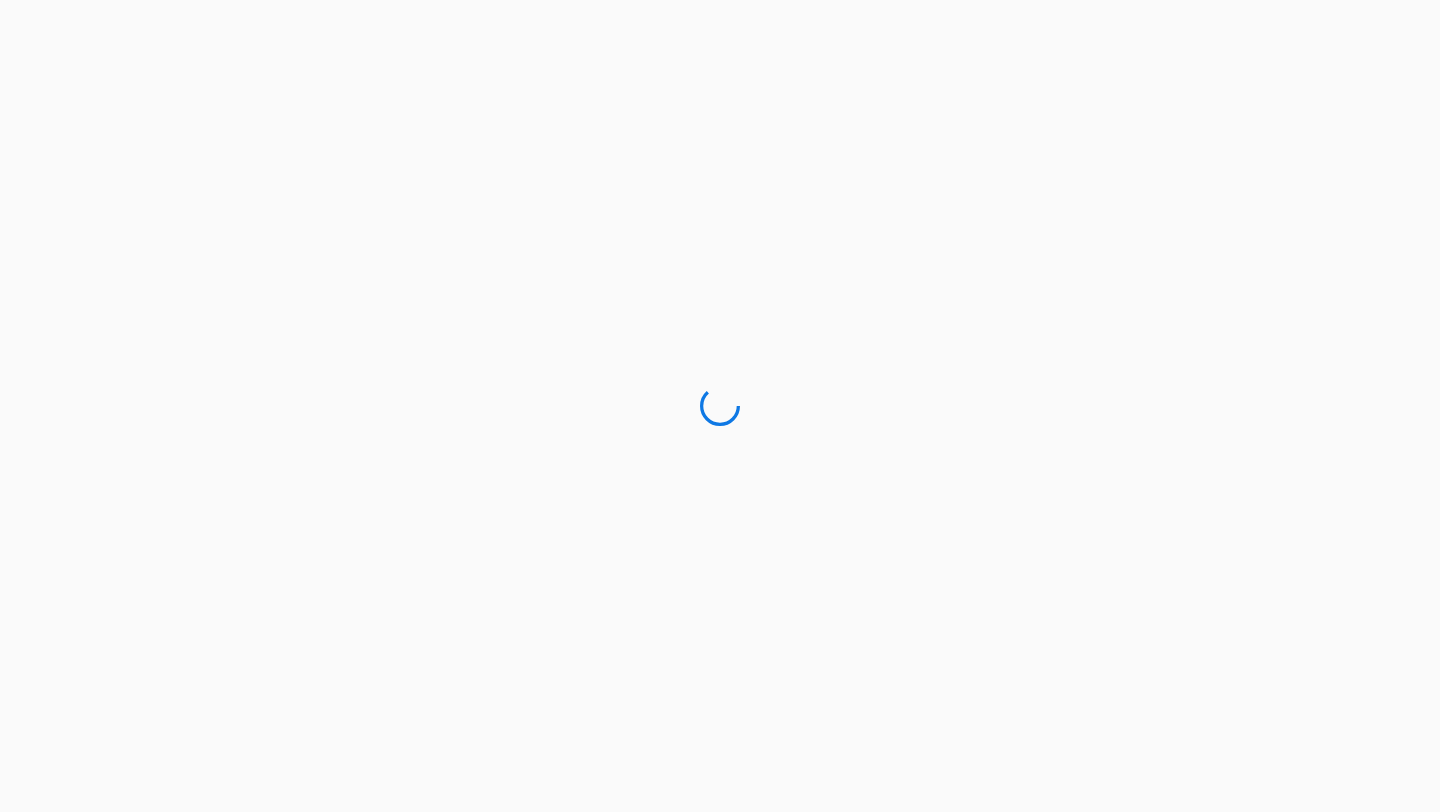 scroll, scrollTop: 0, scrollLeft: 0, axis: both 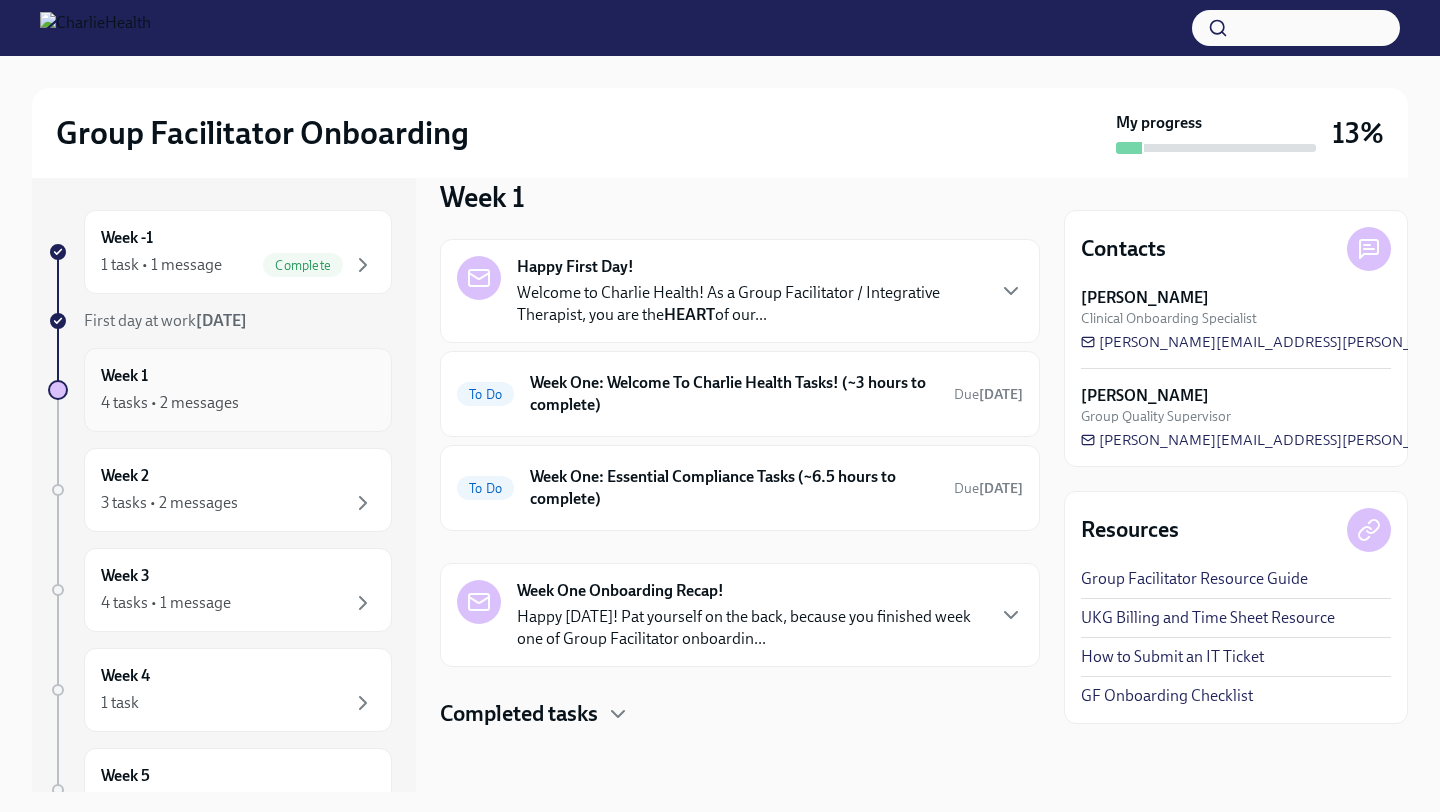 click on "Week 1 4 tasks • 2 messages" at bounding box center (238, 390) 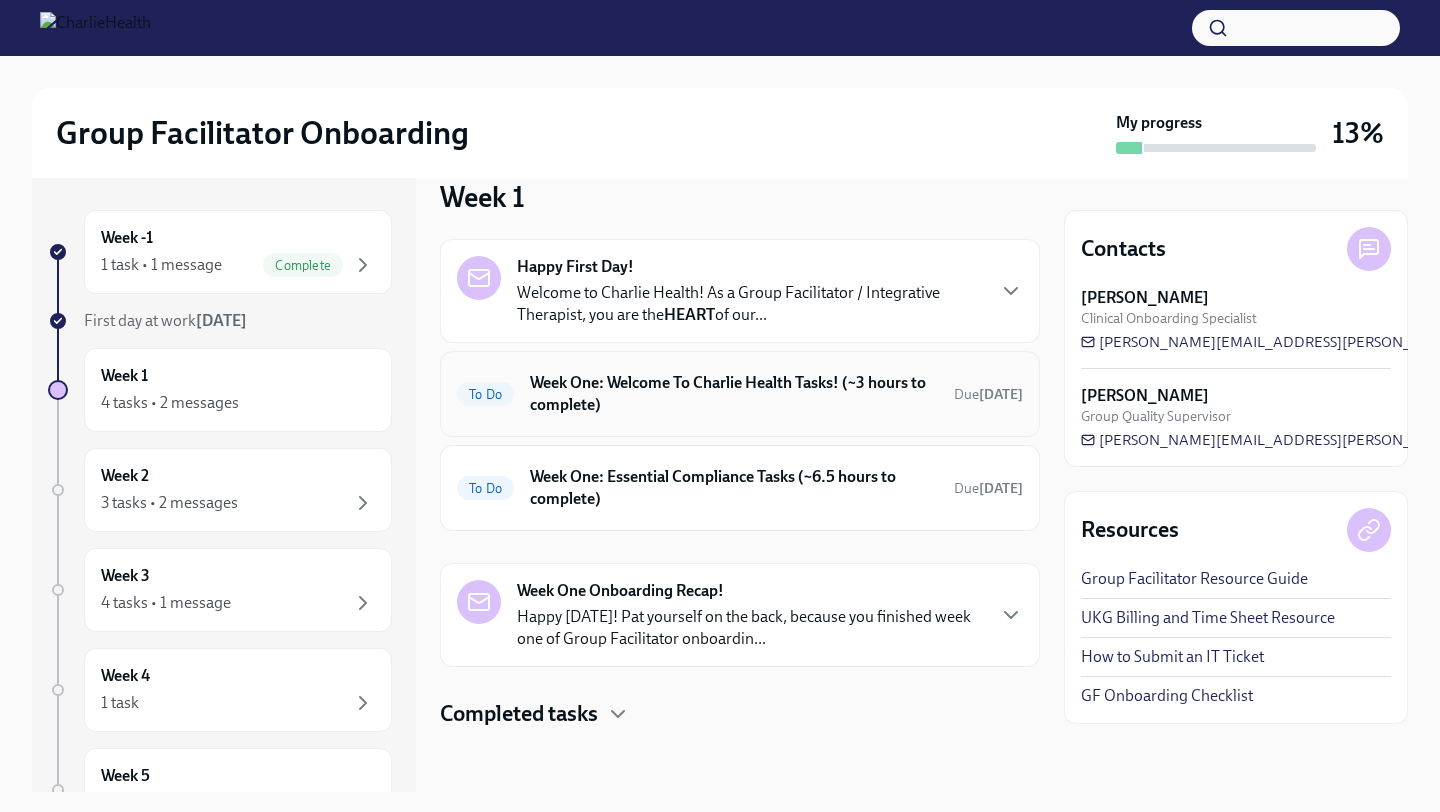 click on "To Do Week One: Welcome To Charlie Health Tasks! (~3 hours to complete) Due  [DATE]" at bounding box center (740, 394) 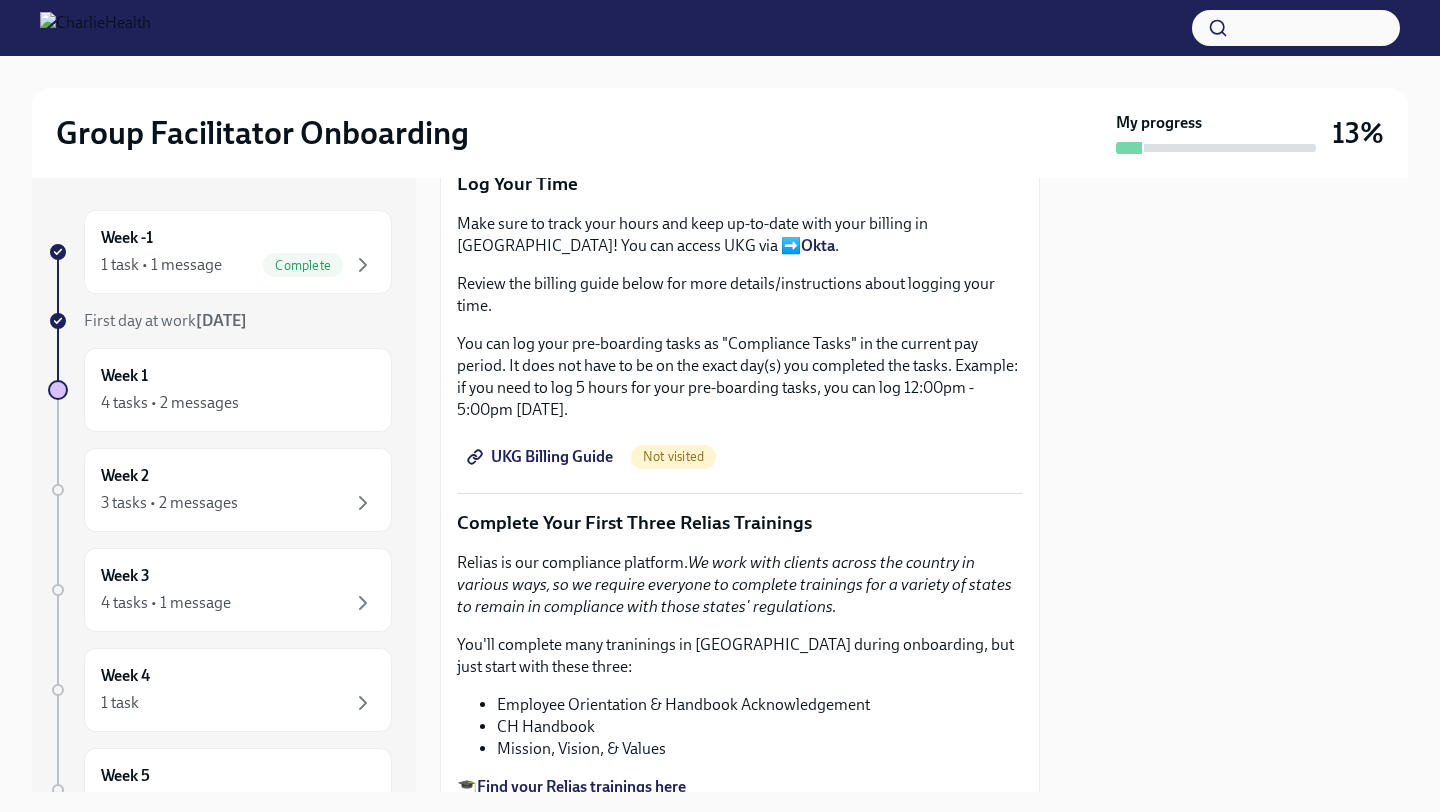 scroll, scrollTop: 1810, scrollLeft: 0, axis: vertical 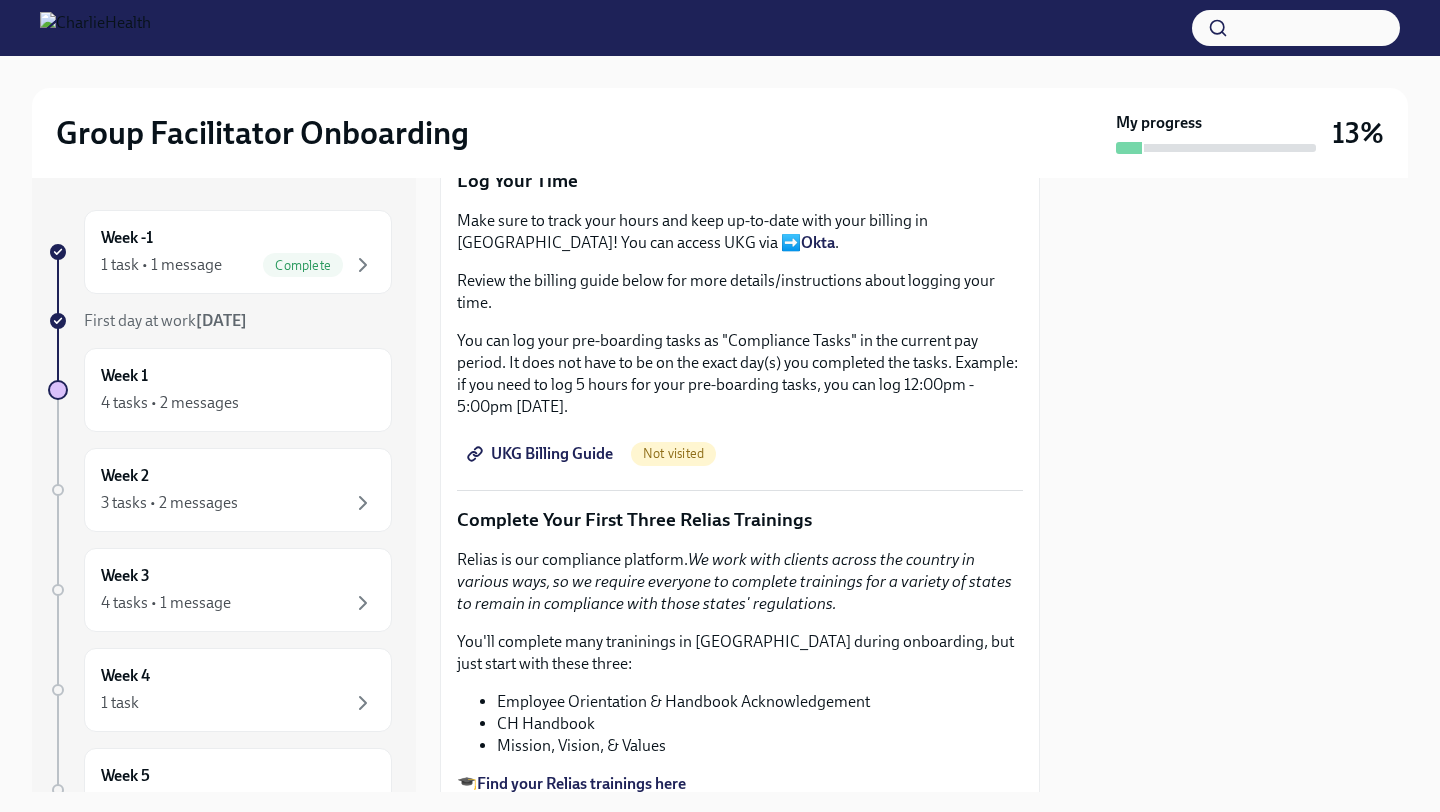 click on "UKG Billing Guide" at bounding box center [542, 454] 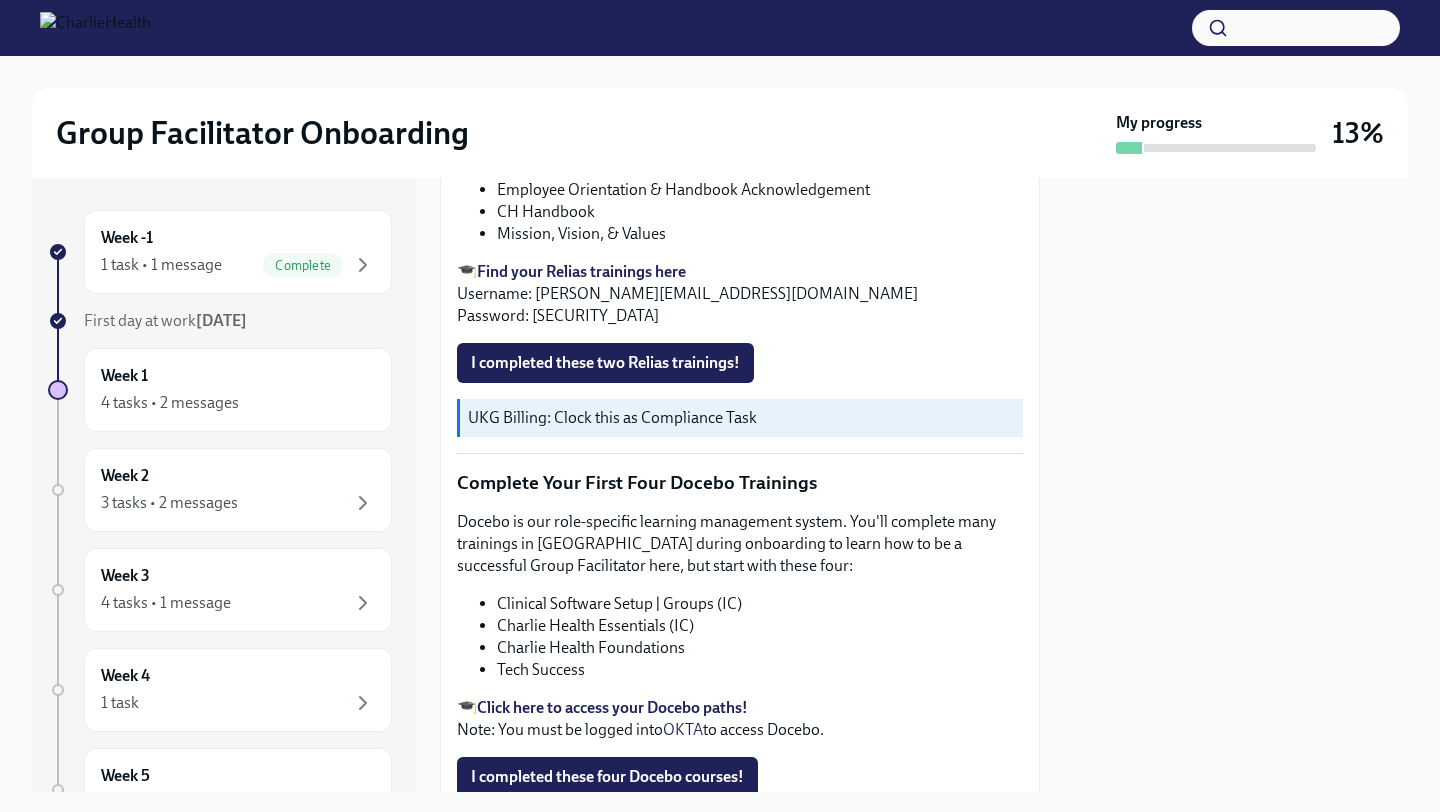 scroll, scrollTop: 2239, scrollLeft: 0, axis: vertical 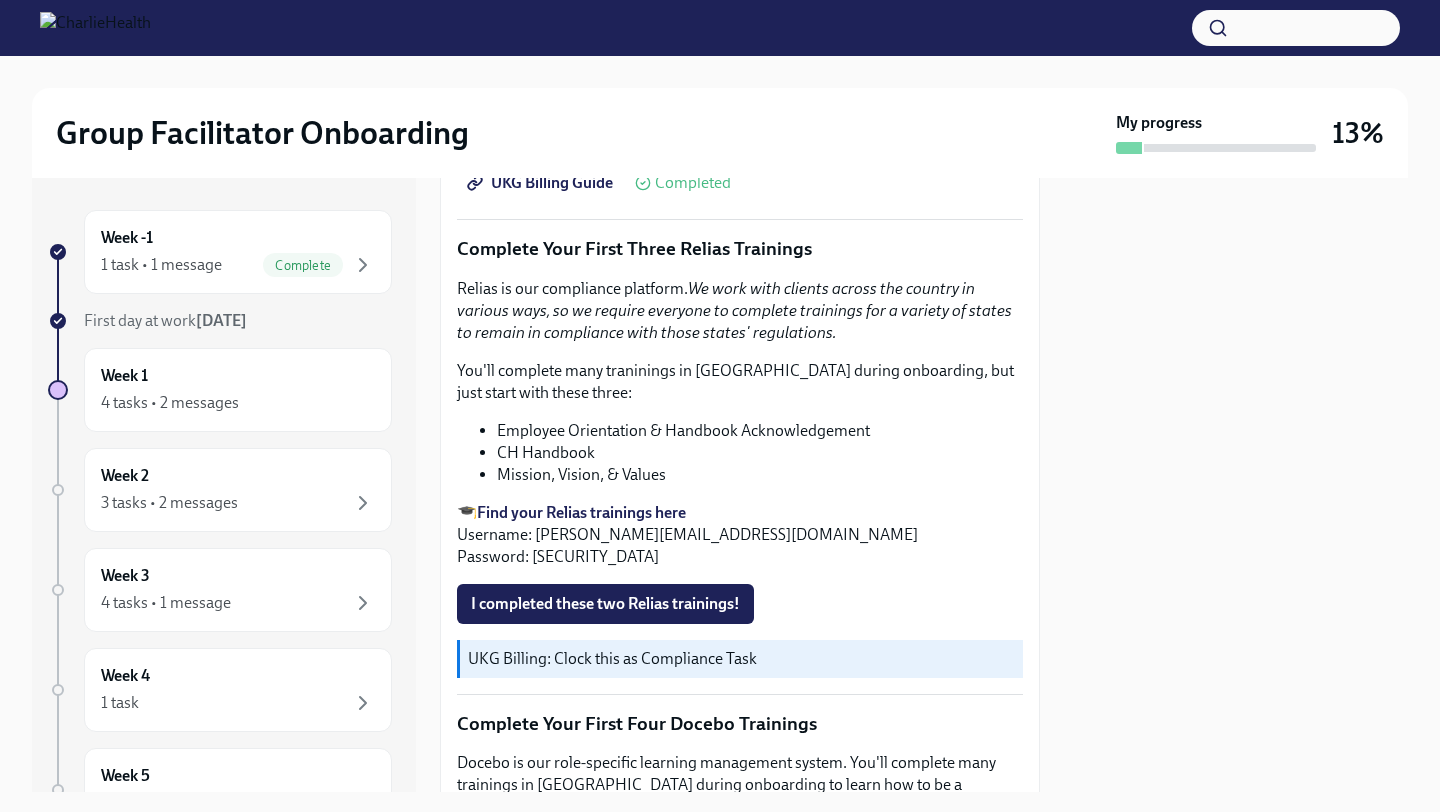 click on "Find your Relias trainings here" at bounding box center [581, 512] 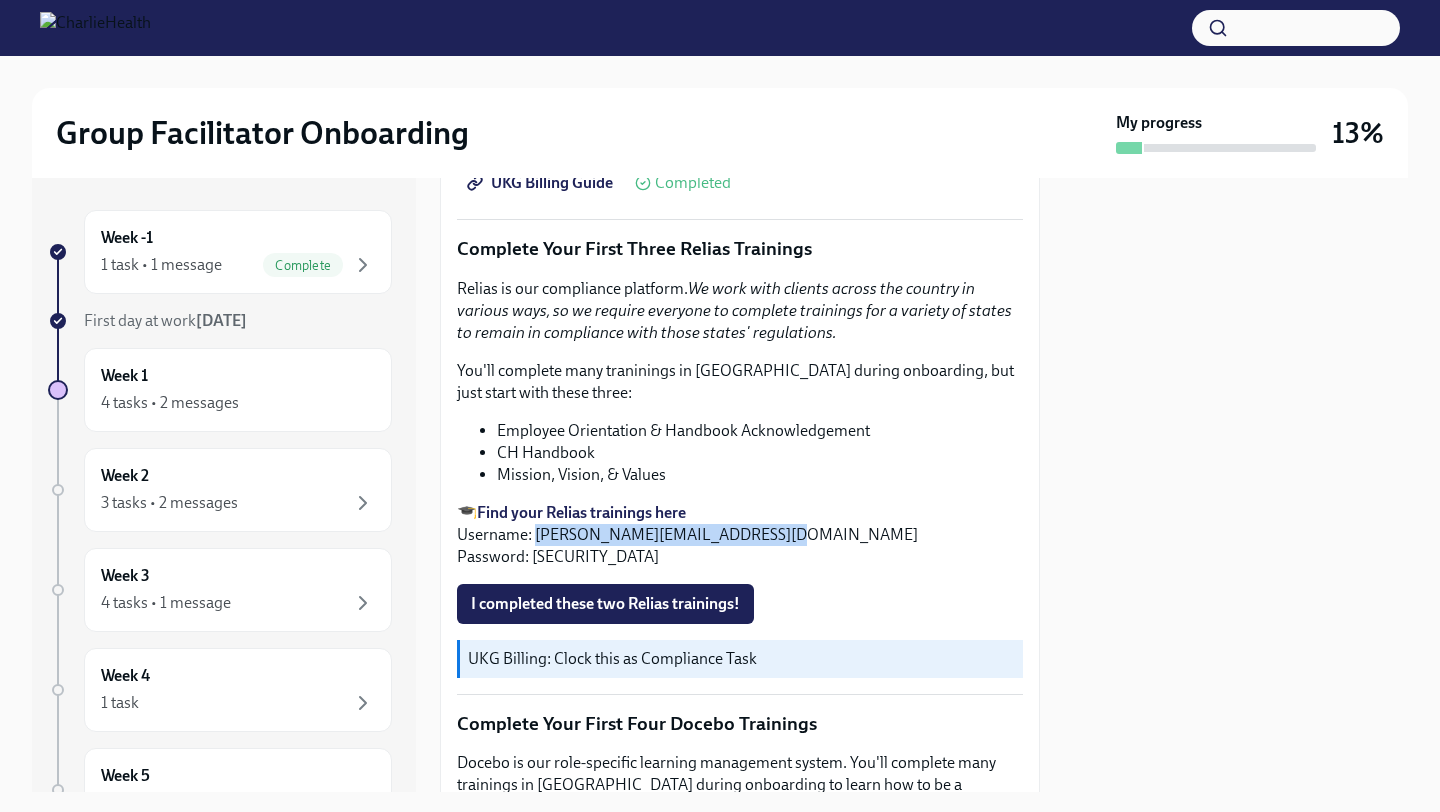 drag, startPoint x: 799, startPoint y: 539, endPoint x: 534, endPoint y: 534, distance: 265.04718 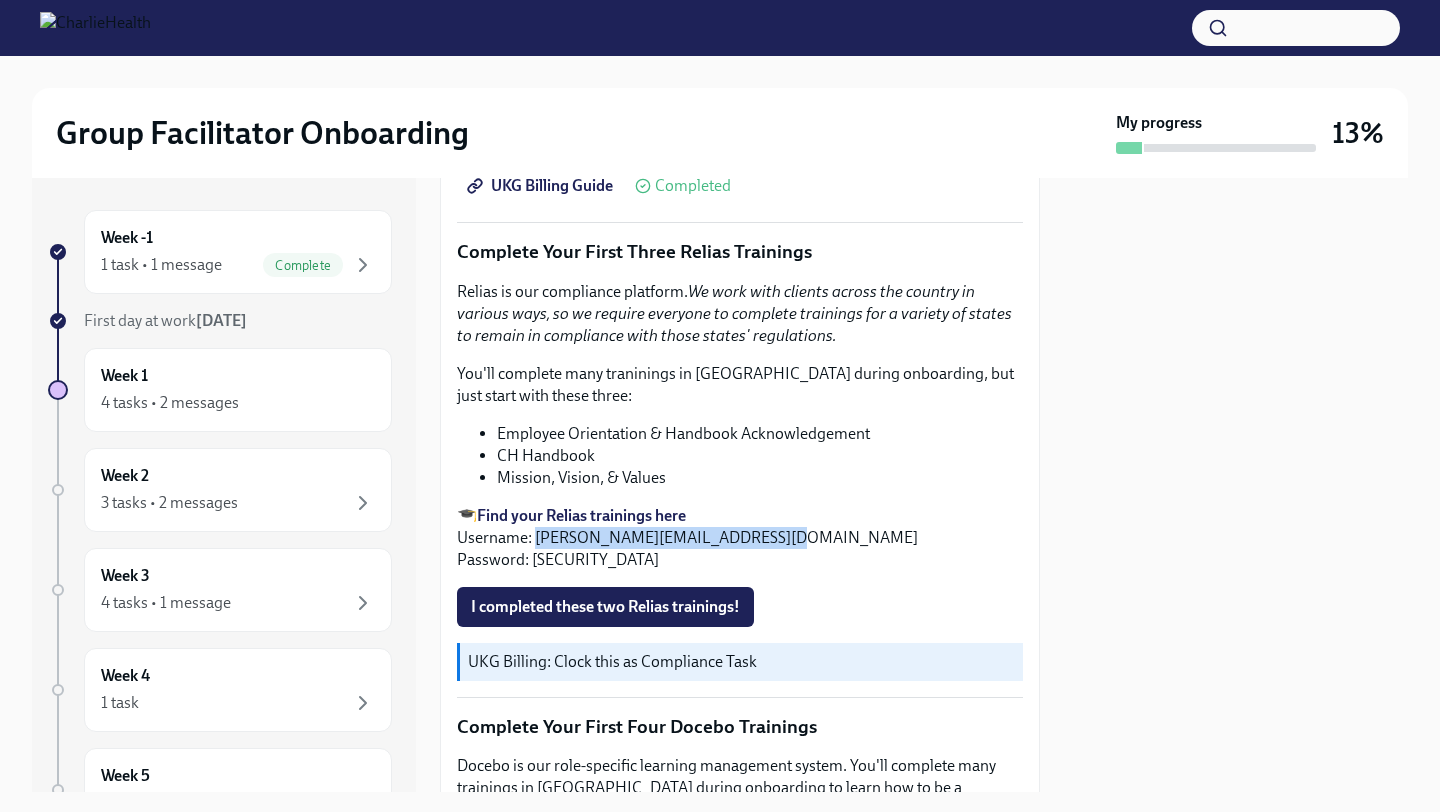 scroll, scrollTop: 2085, scrollLeft: 0, axis: vertical 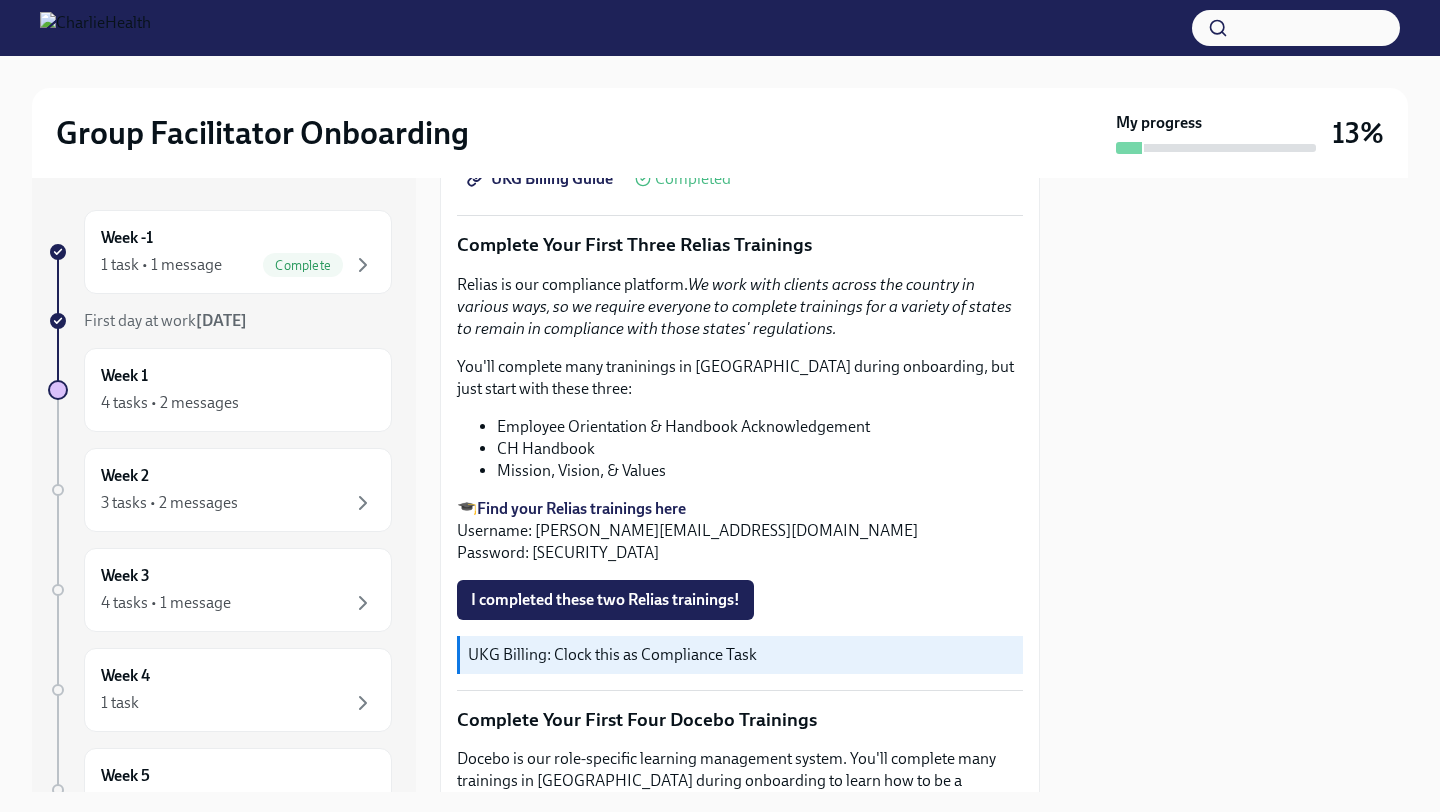 click on "Mission, Vision, & Values" at bounding box center [760, 471] 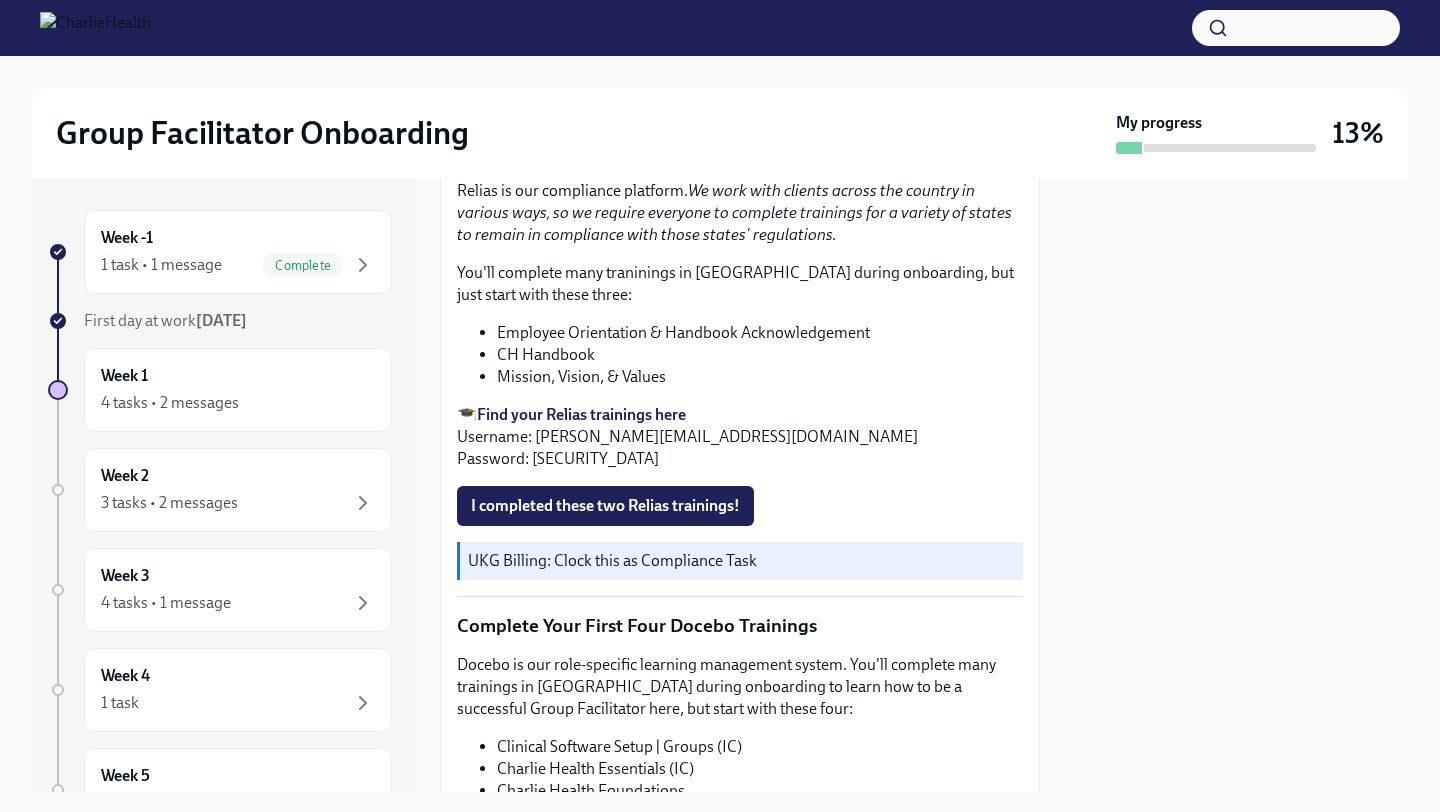 scroll, scrollTop: 2172, scrollLeft: 0, axis: vertical 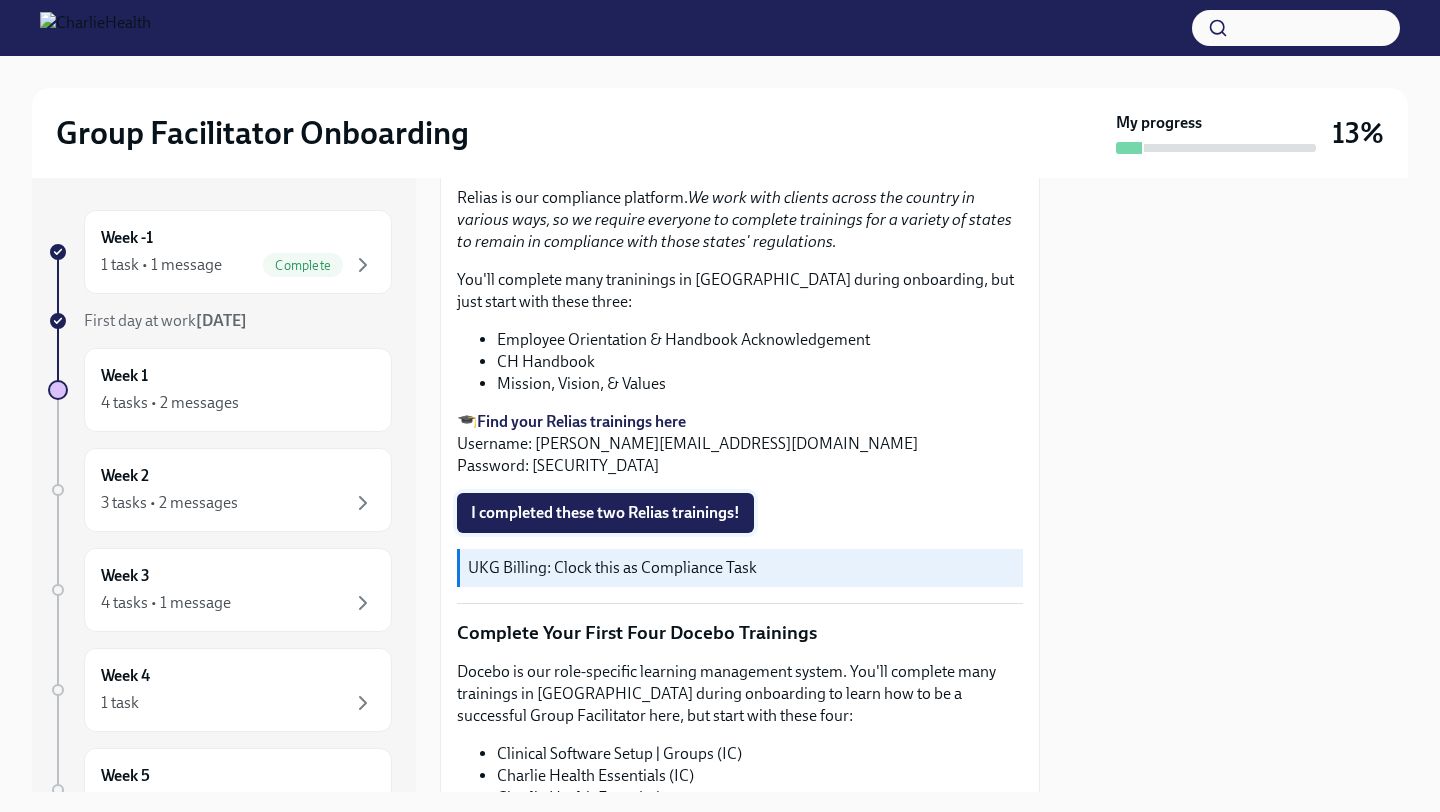 click on "I completed these two Relias trainings!" at bounding box center (605, 513) 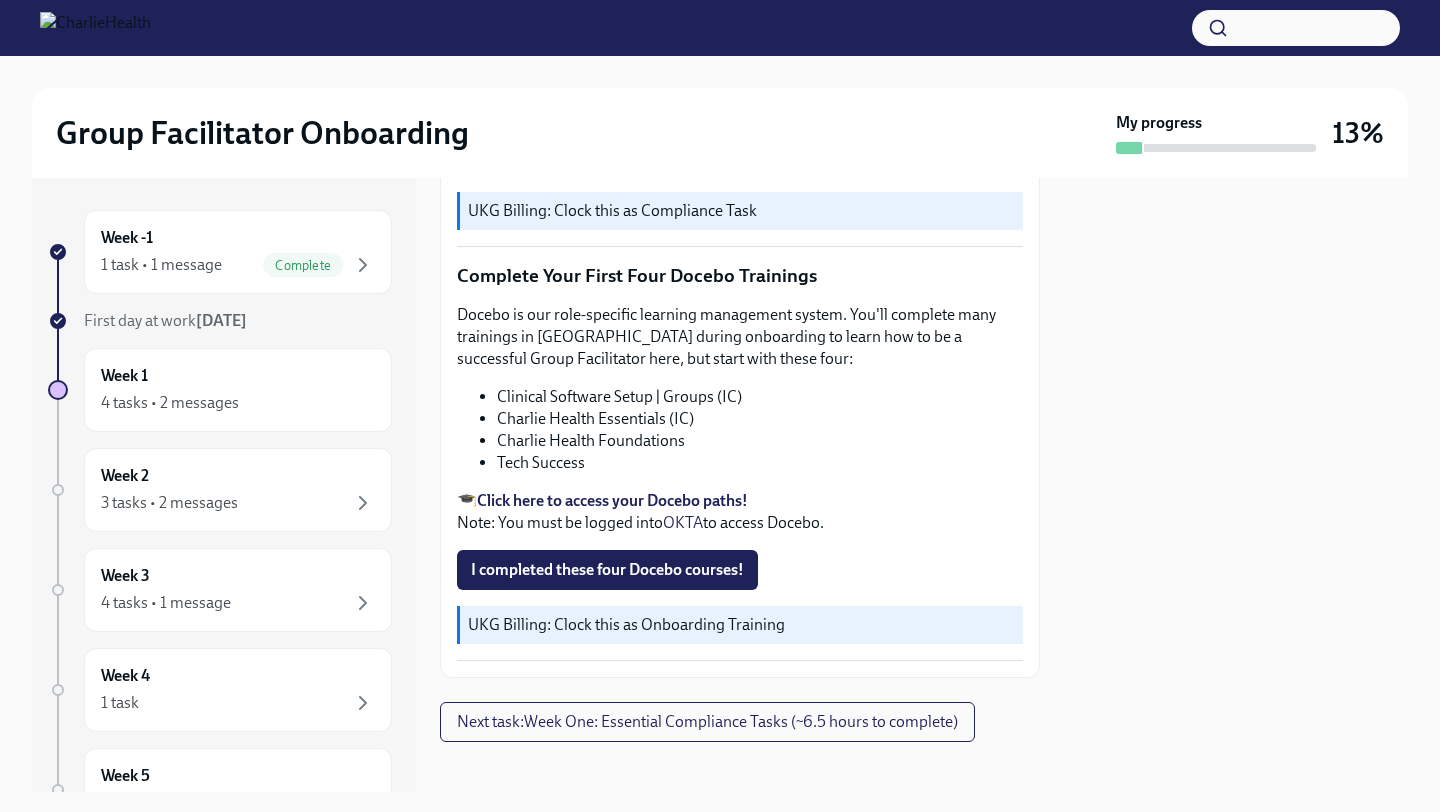 scroll, scrollTop: 2533, scrollLeft: 0, axis: vertical 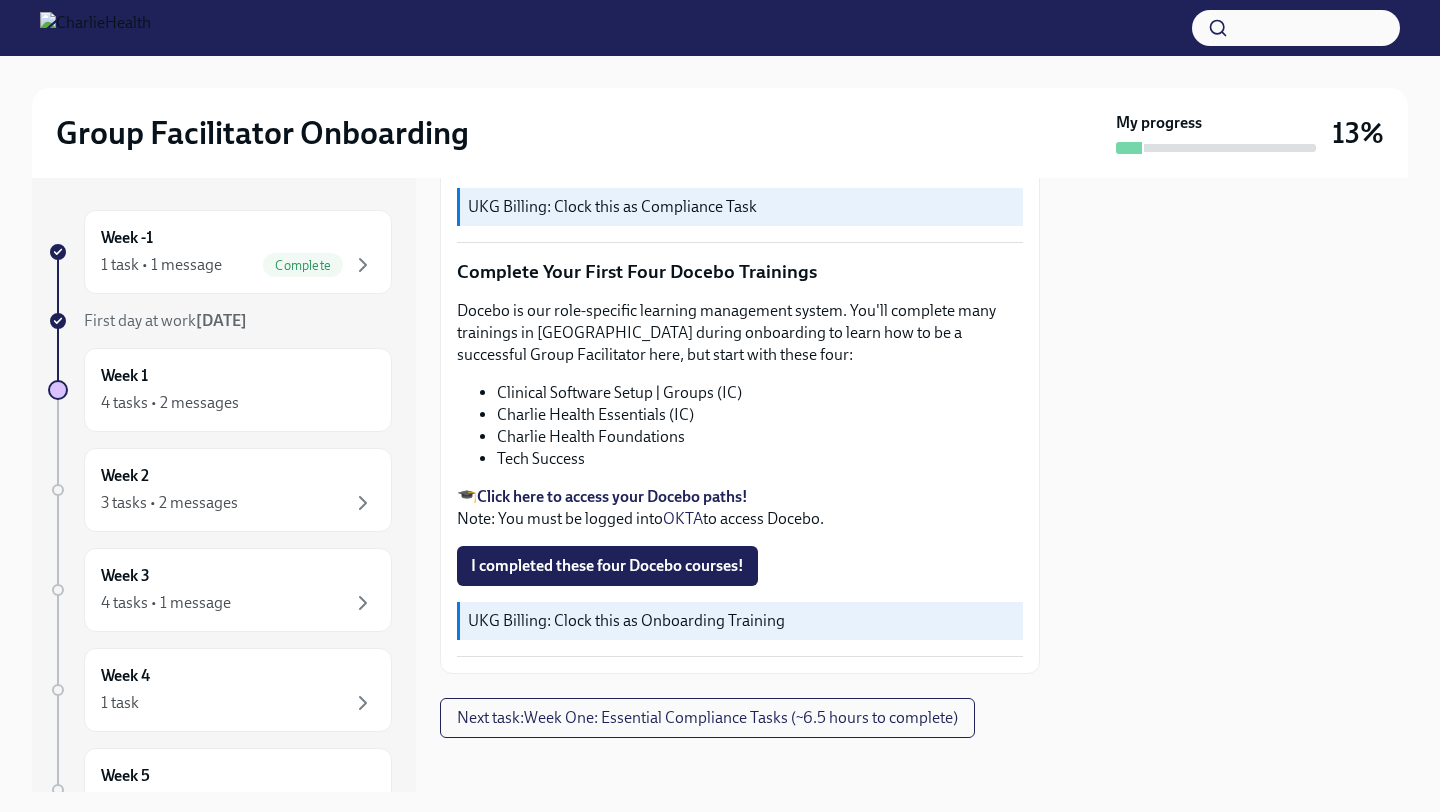 click on "Click here to access your Docebo paths!" at bounding box center [612, 496] 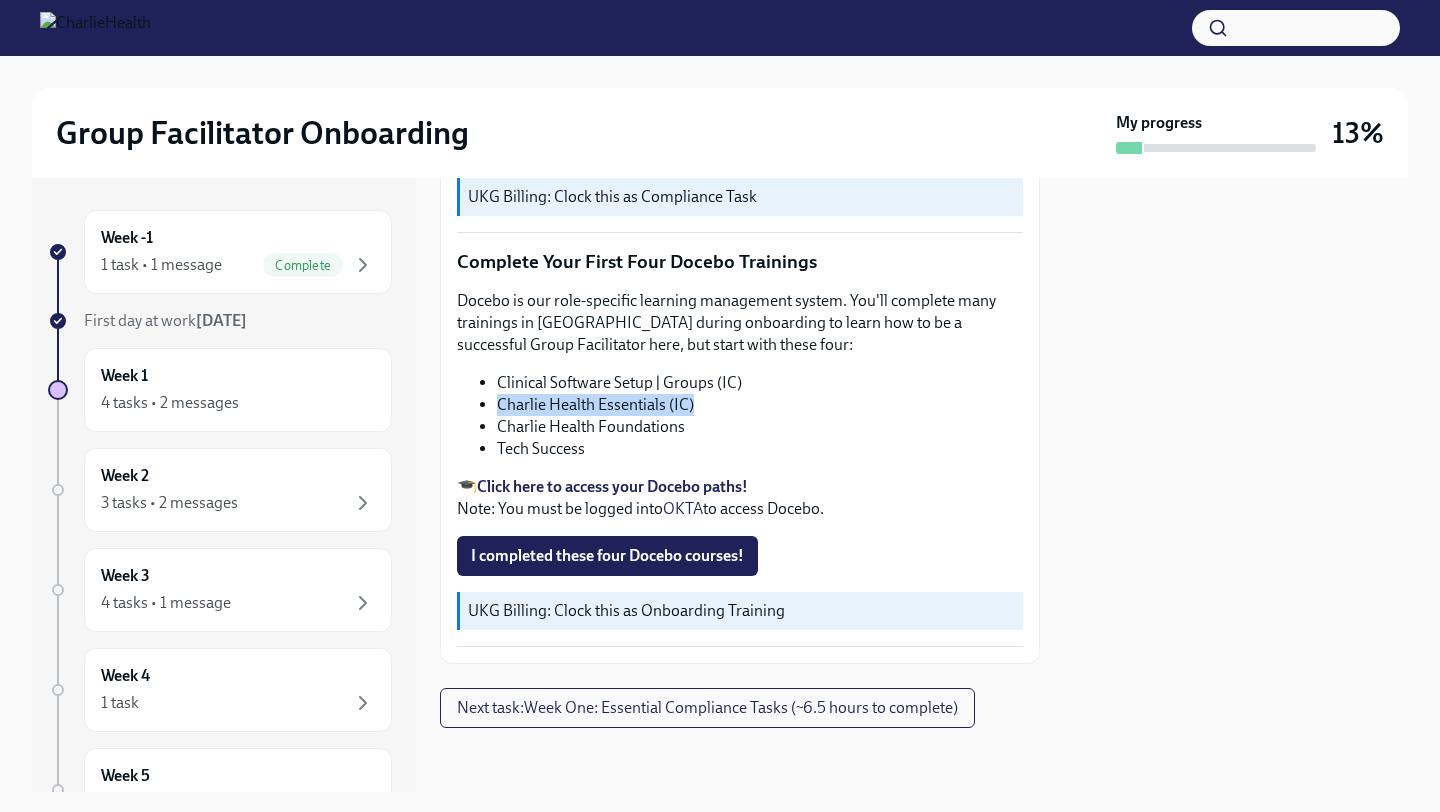 drag, startPoint x: 697, startPoint y: 407, endPoint x: 496, endPoint y: 407, distance: 201 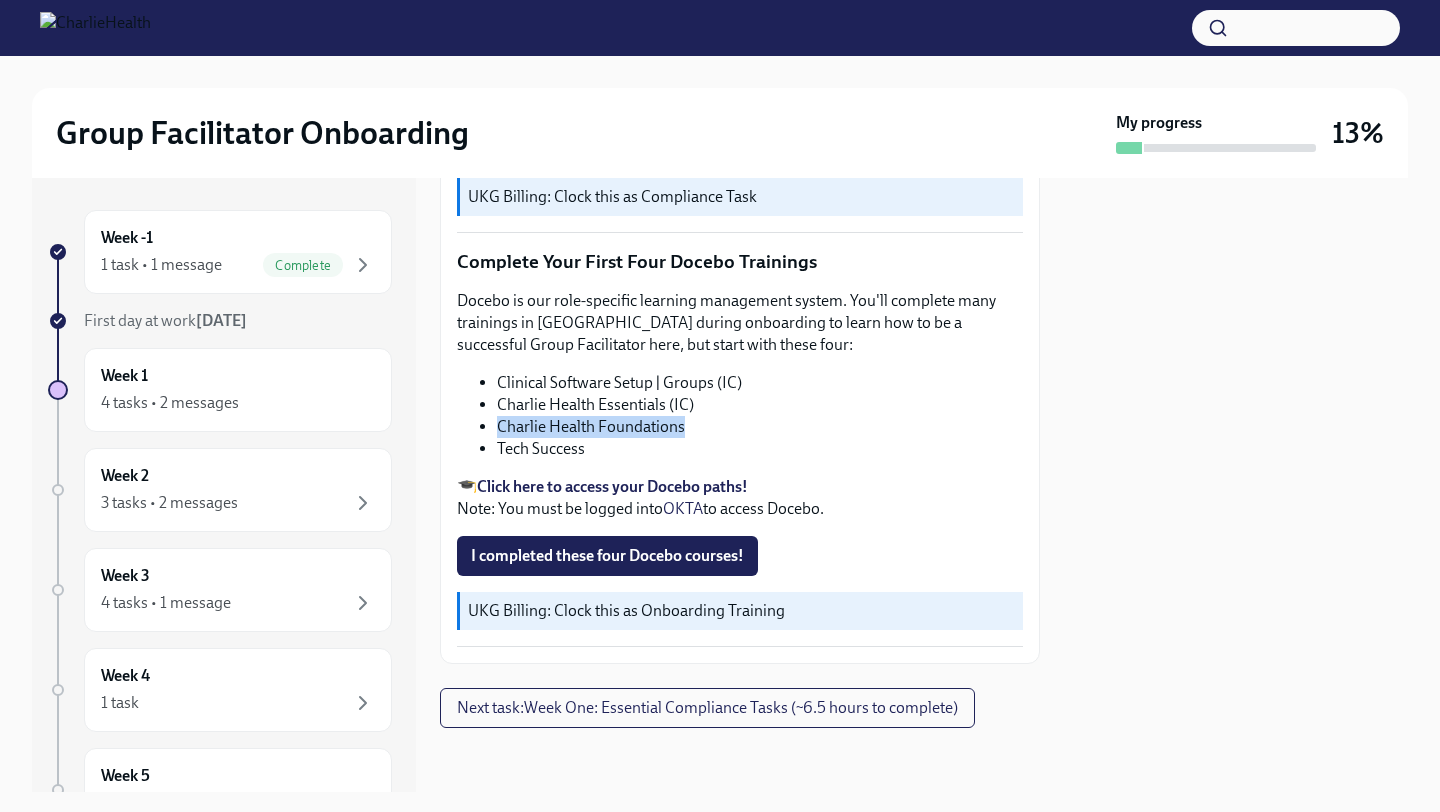 drag, startPoint x: 698, startPoint y: 430, endPoint x: 500, endPoint y: 428, distance: 198.0101 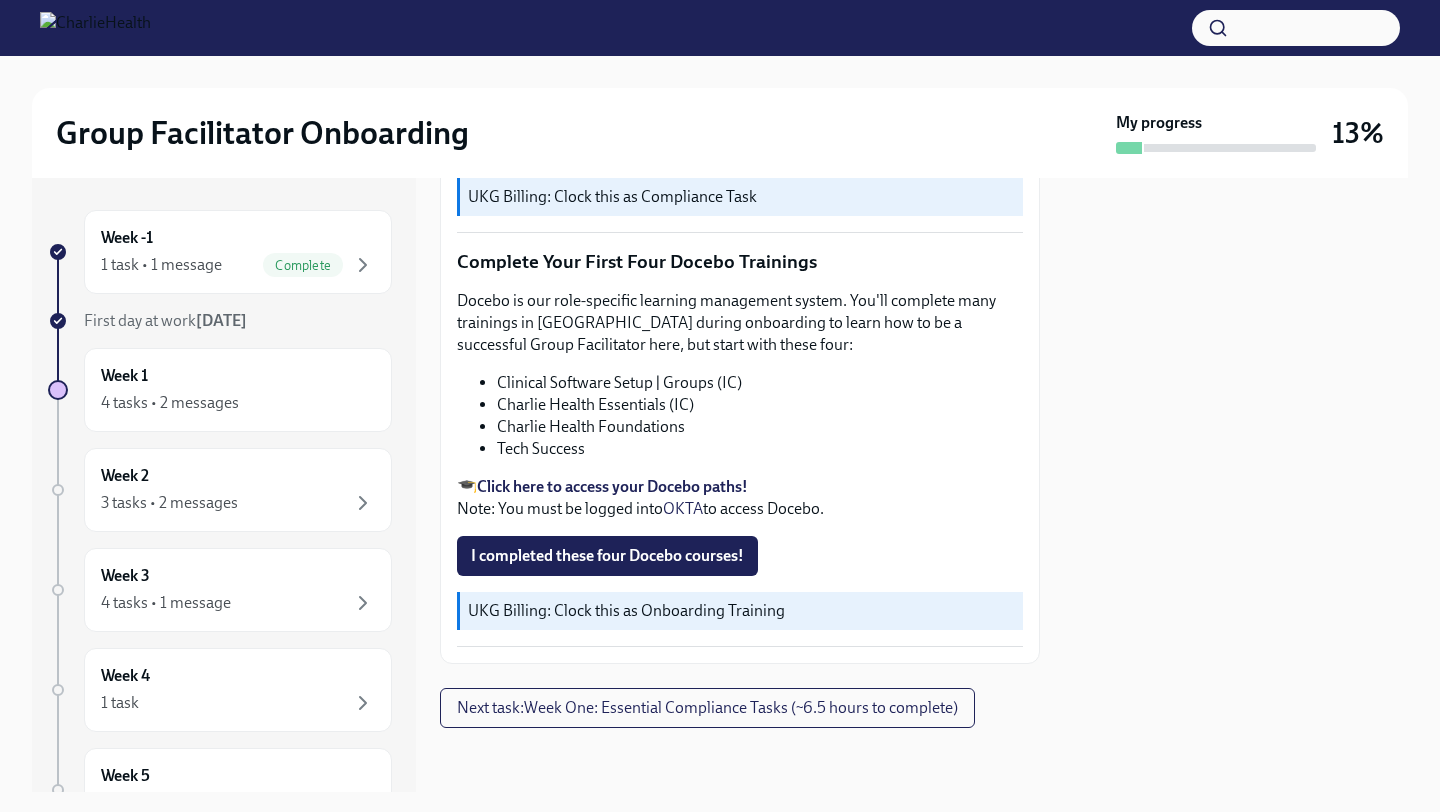 click on "Tech Success" at bounding box center (760, 449) 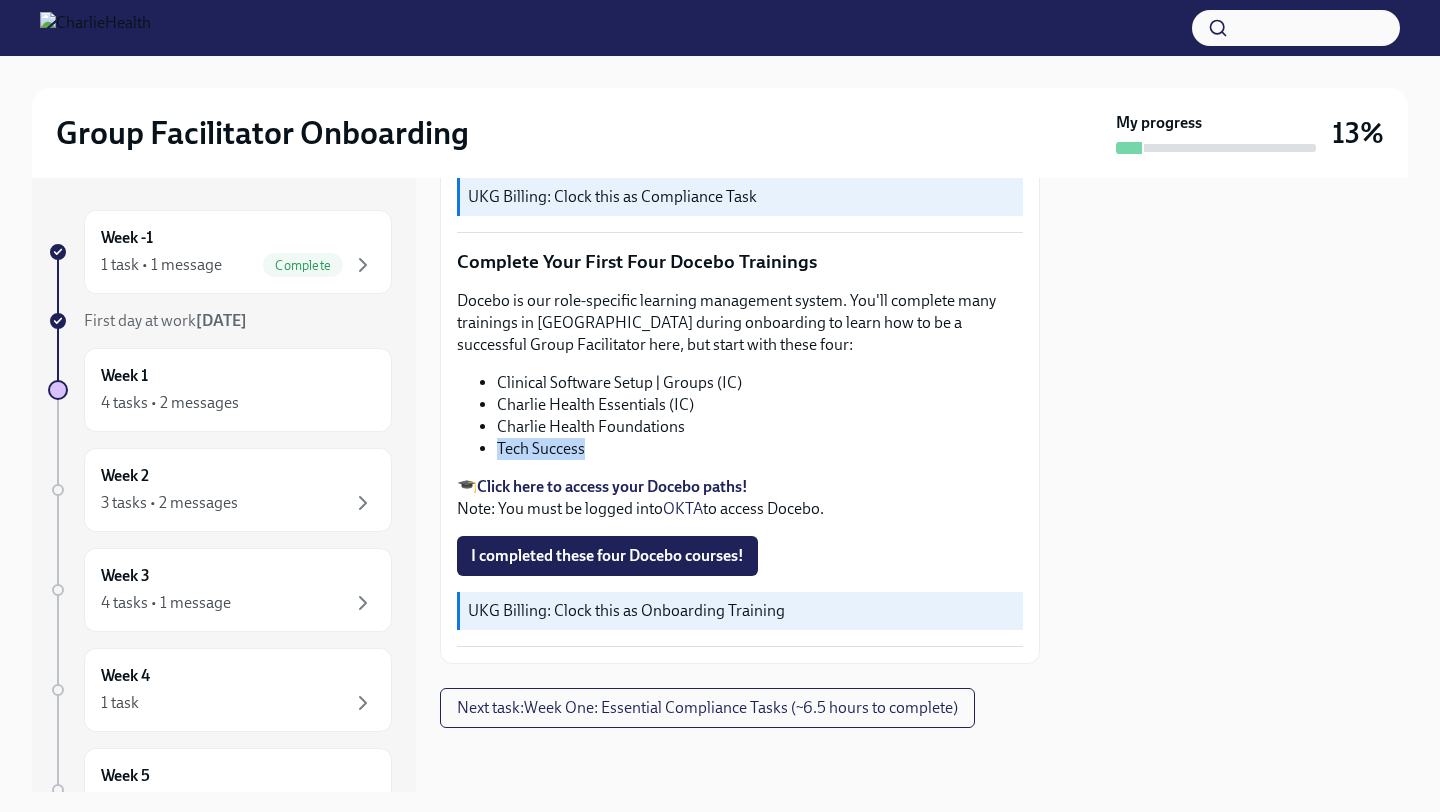 drag, startPoint x: 587, startPoint y: 451, endPoint x: 498, endPoint y: 452, distance: 89.005615 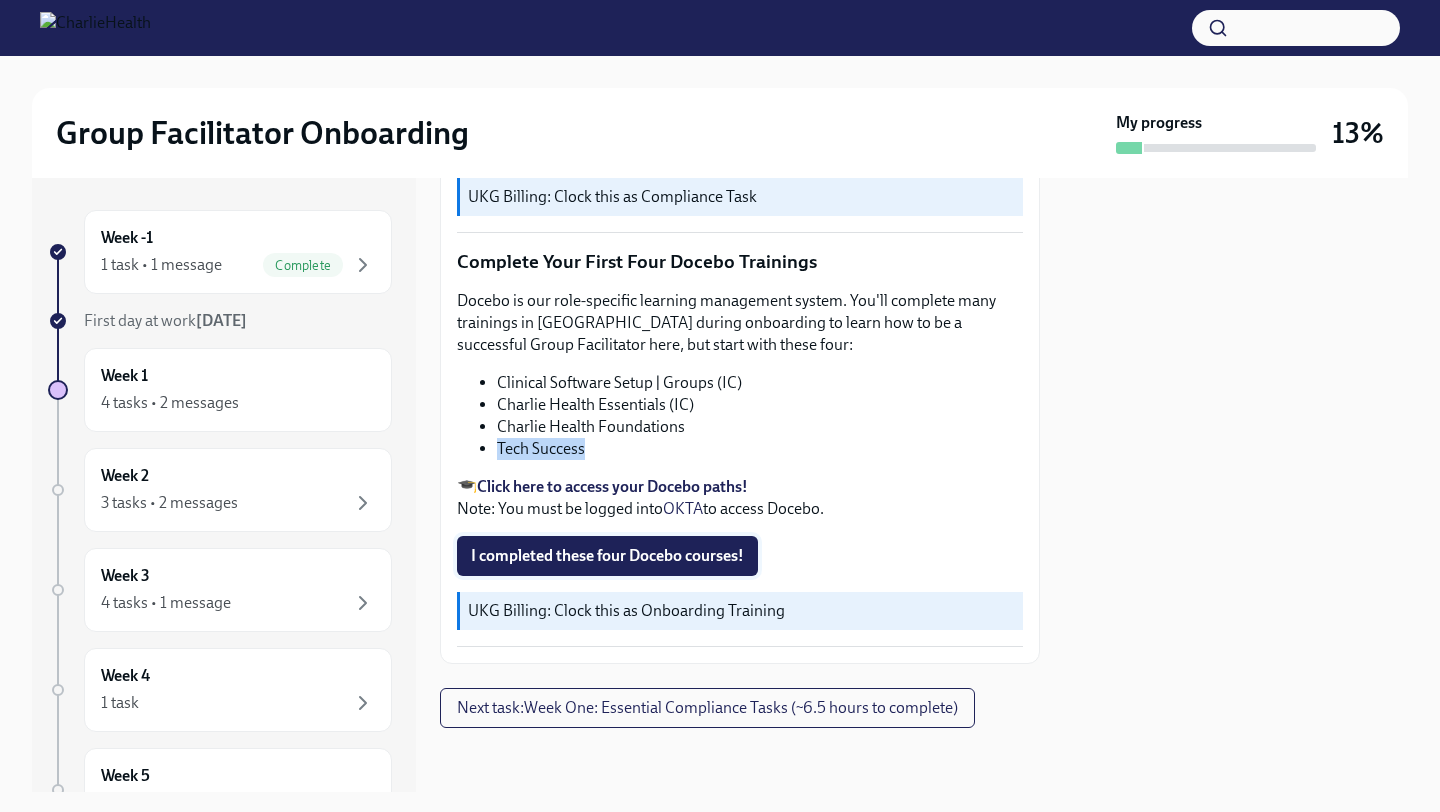 click on "I completed these four Docebo courses!" at bounding box center [607, 556] 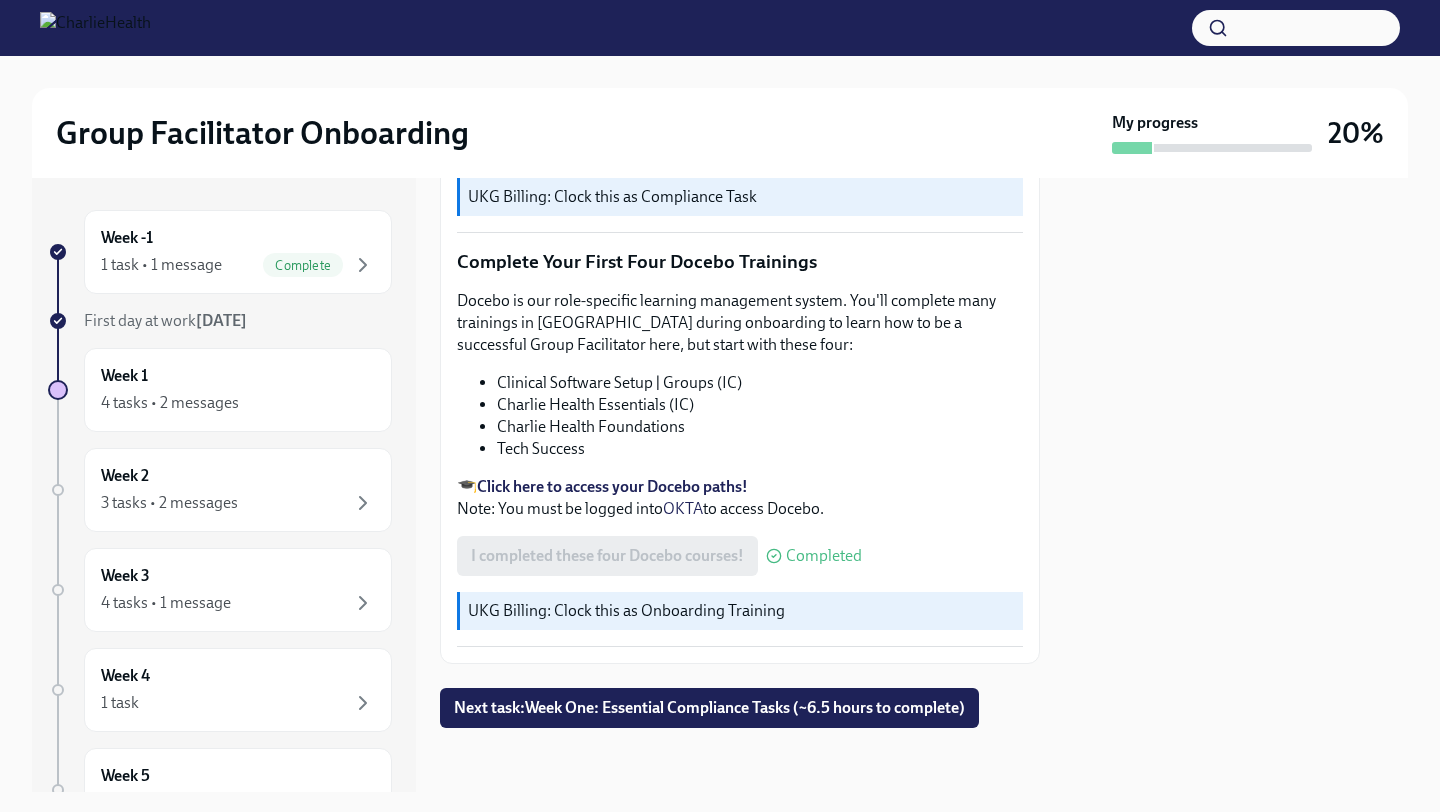 click on "🎓  Click here to access your Docebo paths!
Note: You must be logged into  OKTA  to access Docebo." at bounding box center (740, 498) 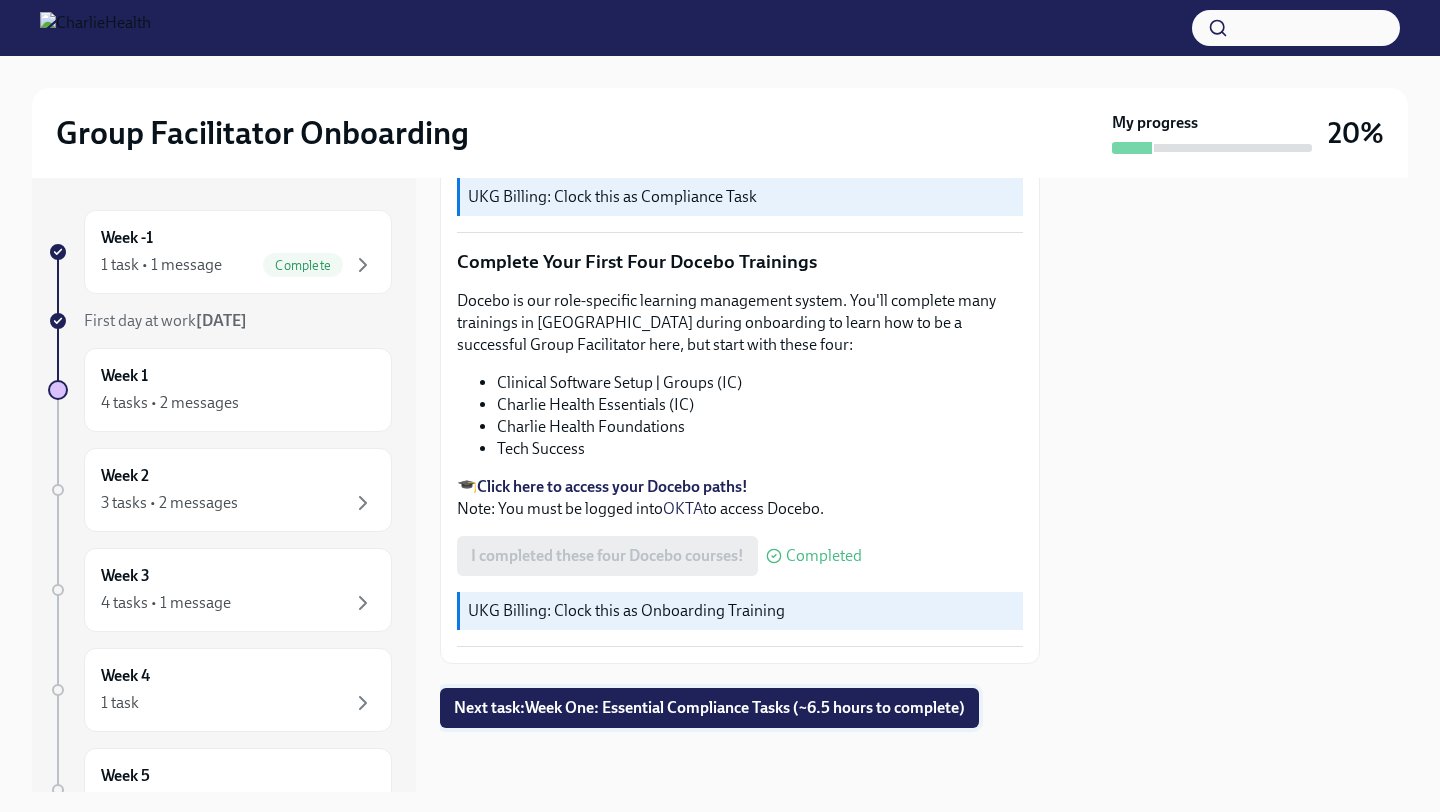click on "Next task :  Week One: Essential Compliance Tasks (~6.5 hours to complete)" at bounding box center [709, 708] 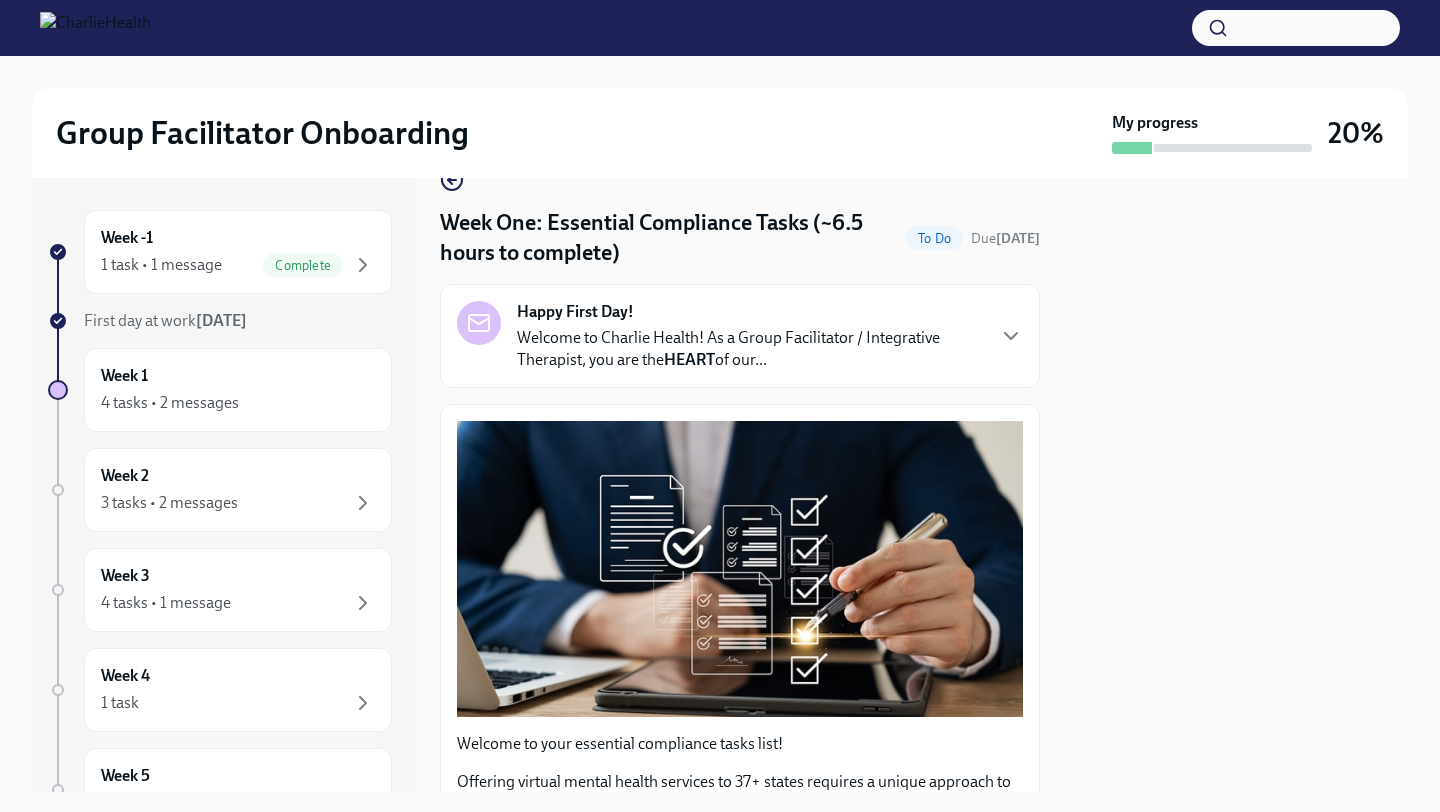scroll, scrollTop: 0, scrollLeft: 0, axis: both 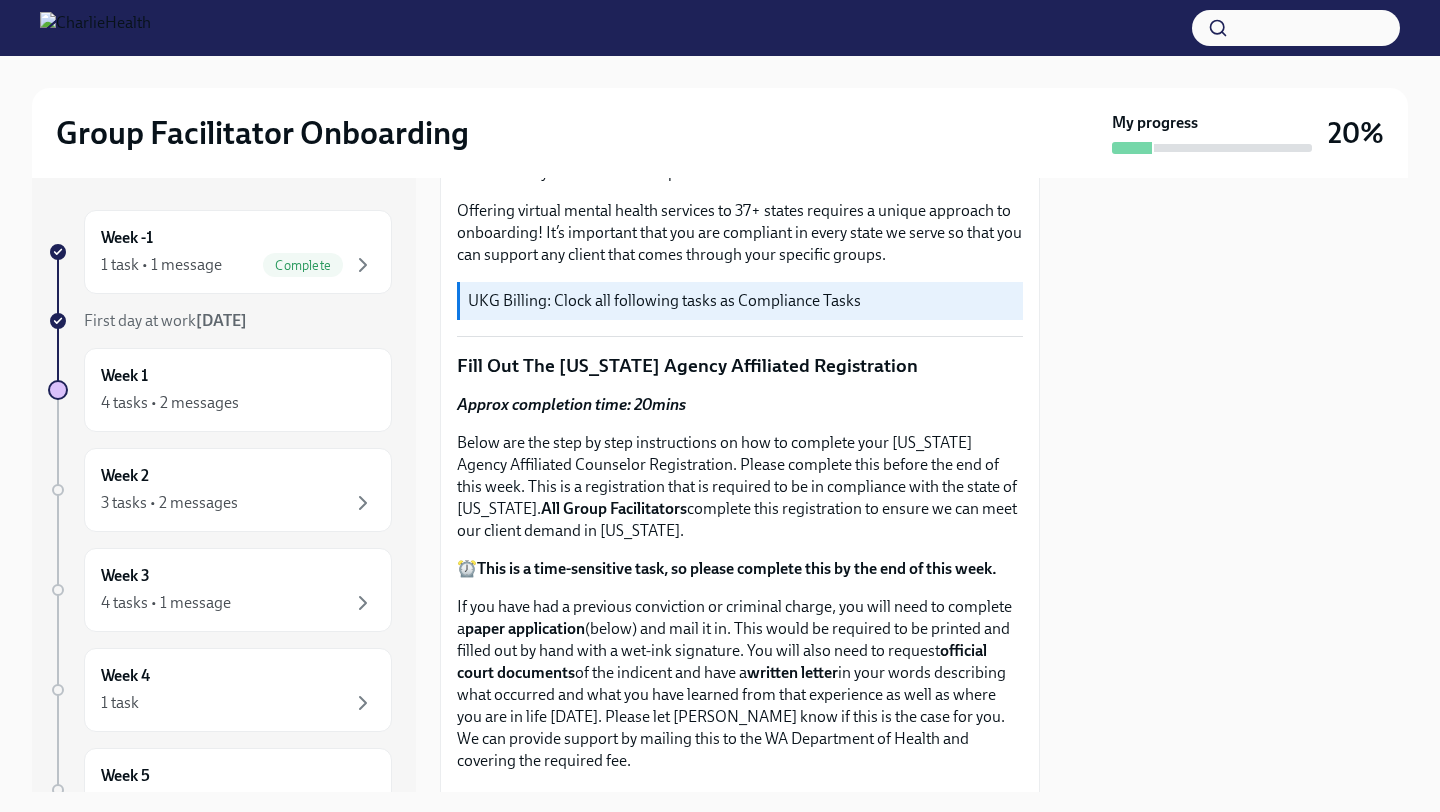 click on "Offering virtual mental health services to 37+ states requires a unique approach to onboarding! It’s important that you are compliant in every state we serve so that you can support any client that comes through your specific groups." at bounding box center (740, 233) 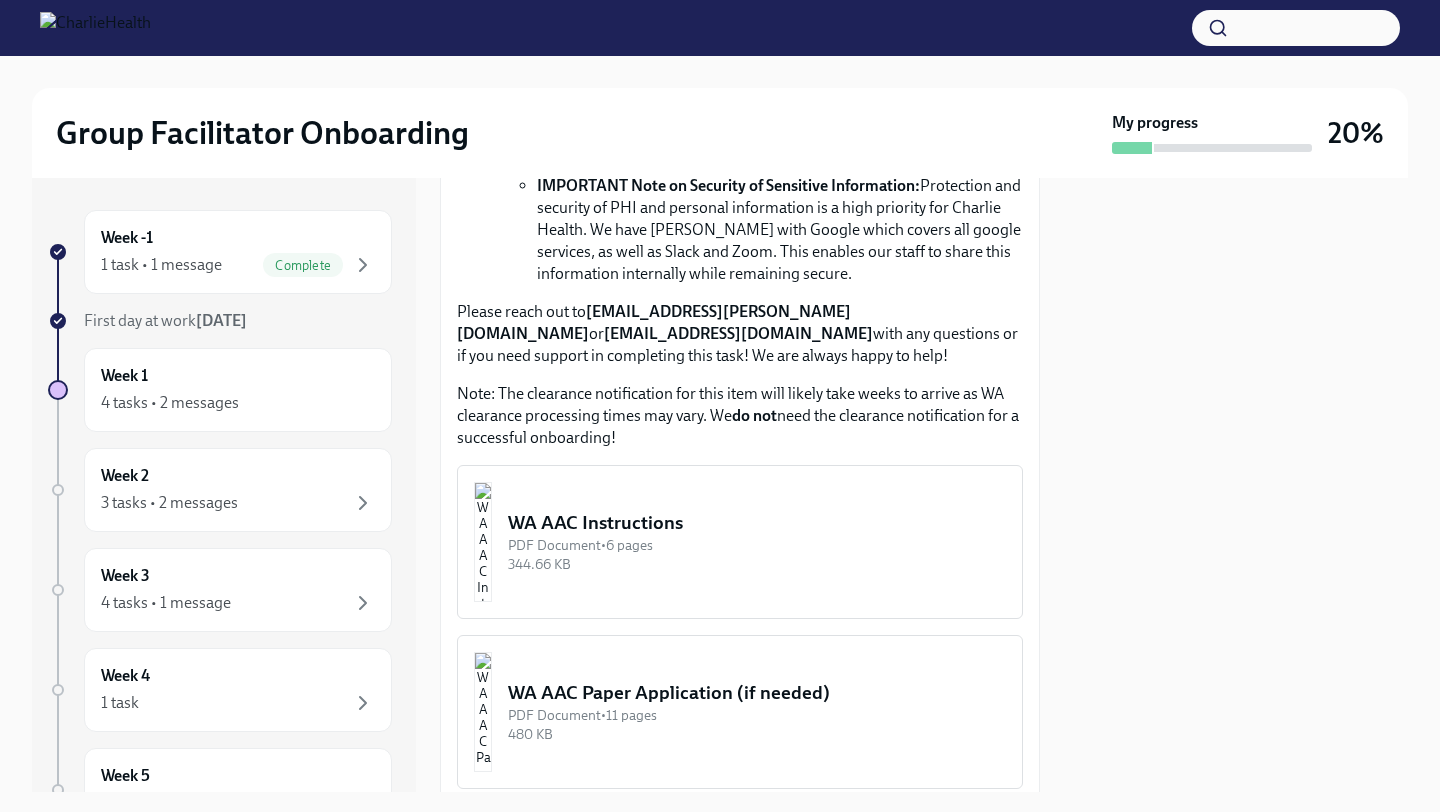 scroll, scrollTop: 1560, scrollLeft: 0, axis: vertical 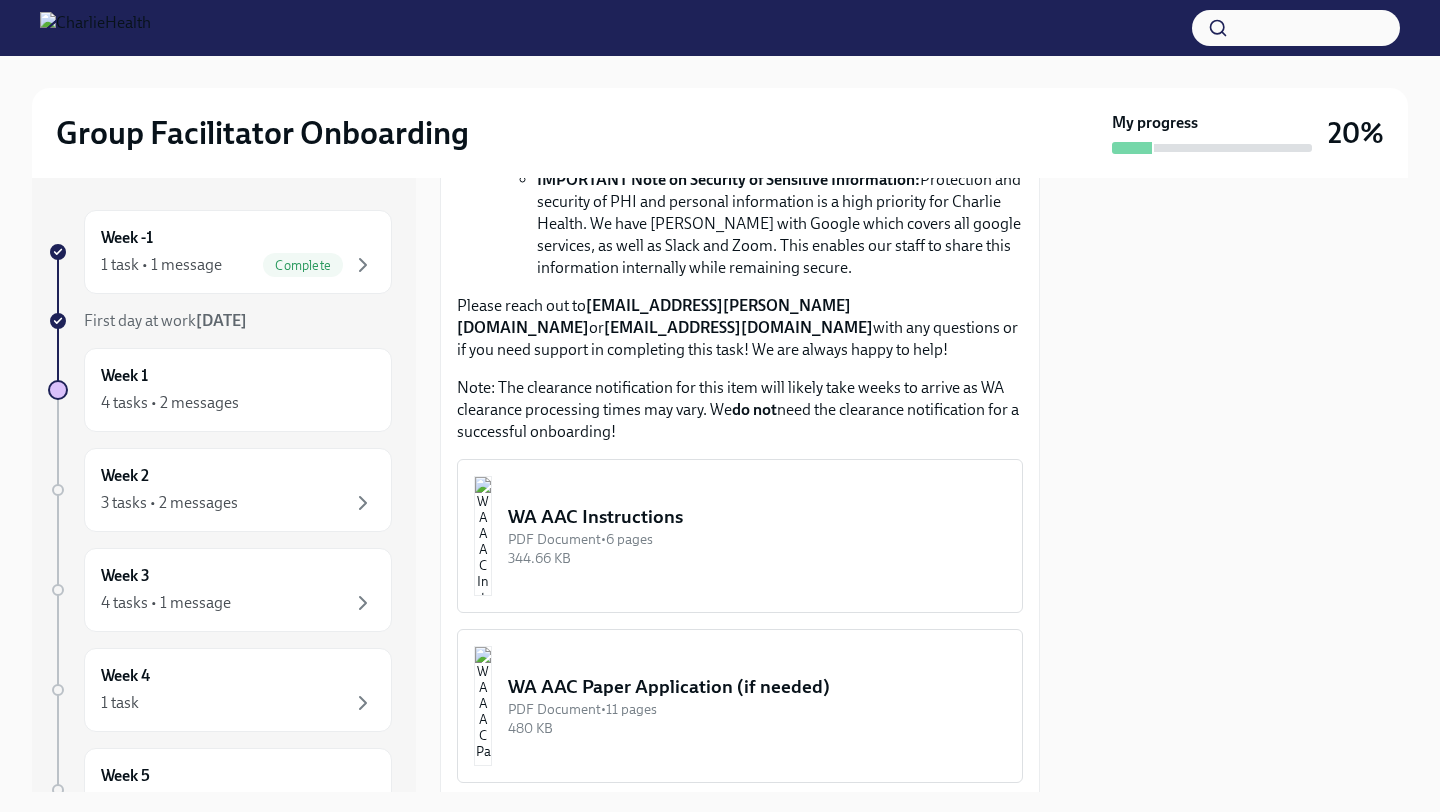 click on "WA AAC Instructions PDF Document  •  6 pages 344.66 KB" at bounding box center [740, 536] 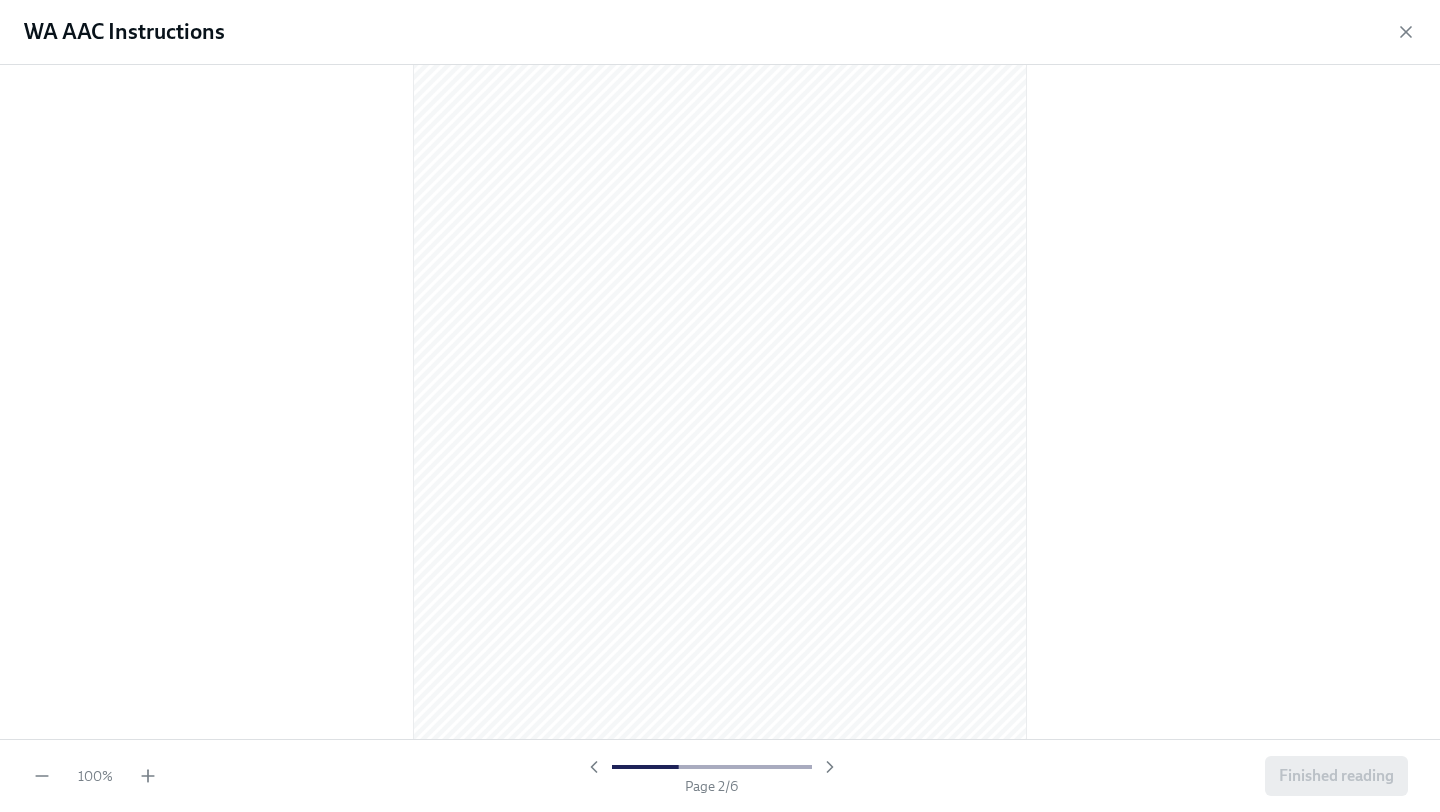 scroll, scrollTop: 866, scrollLeft: 0, axis: vertical 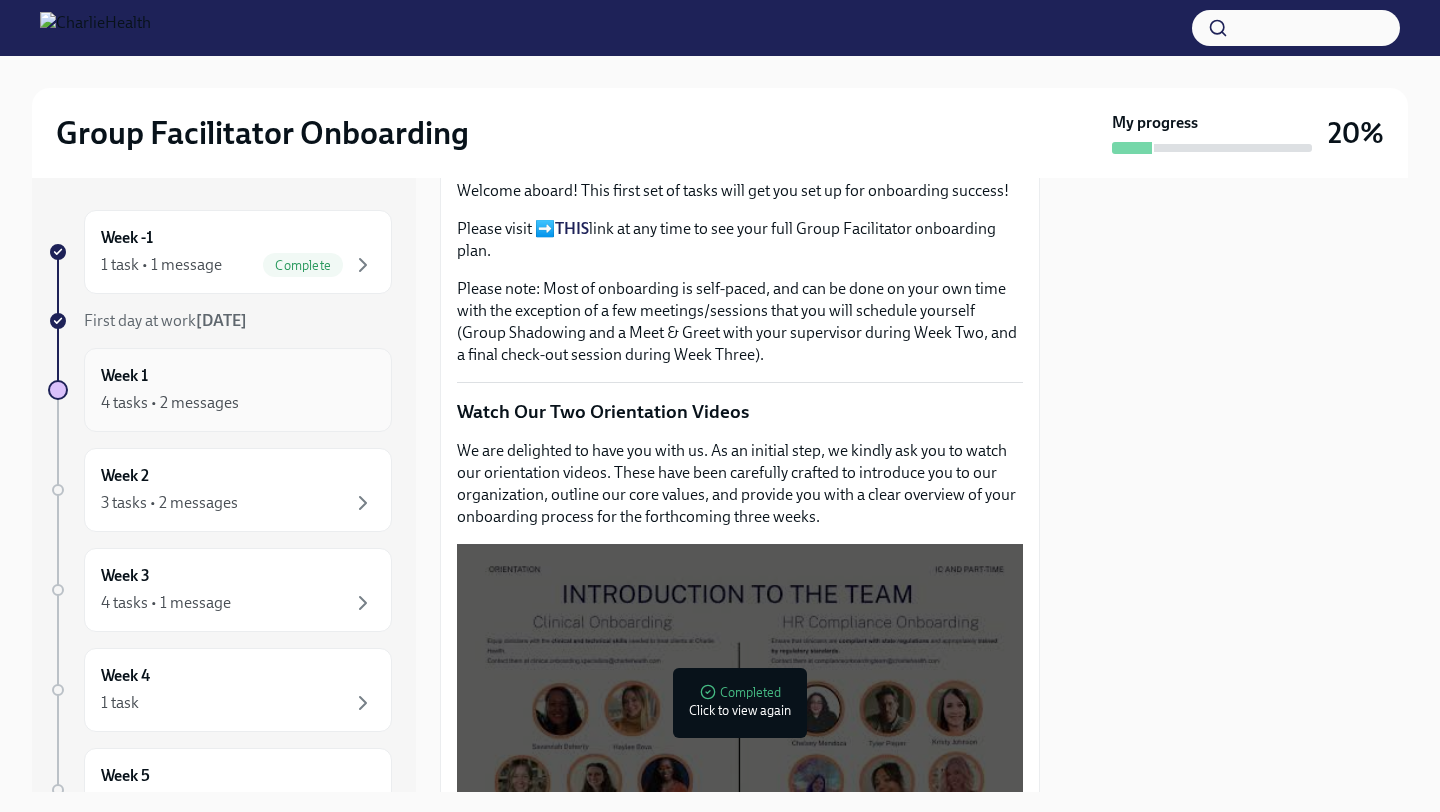 click on "4 tasks • 2 messages" at bounding box center [238, 403] 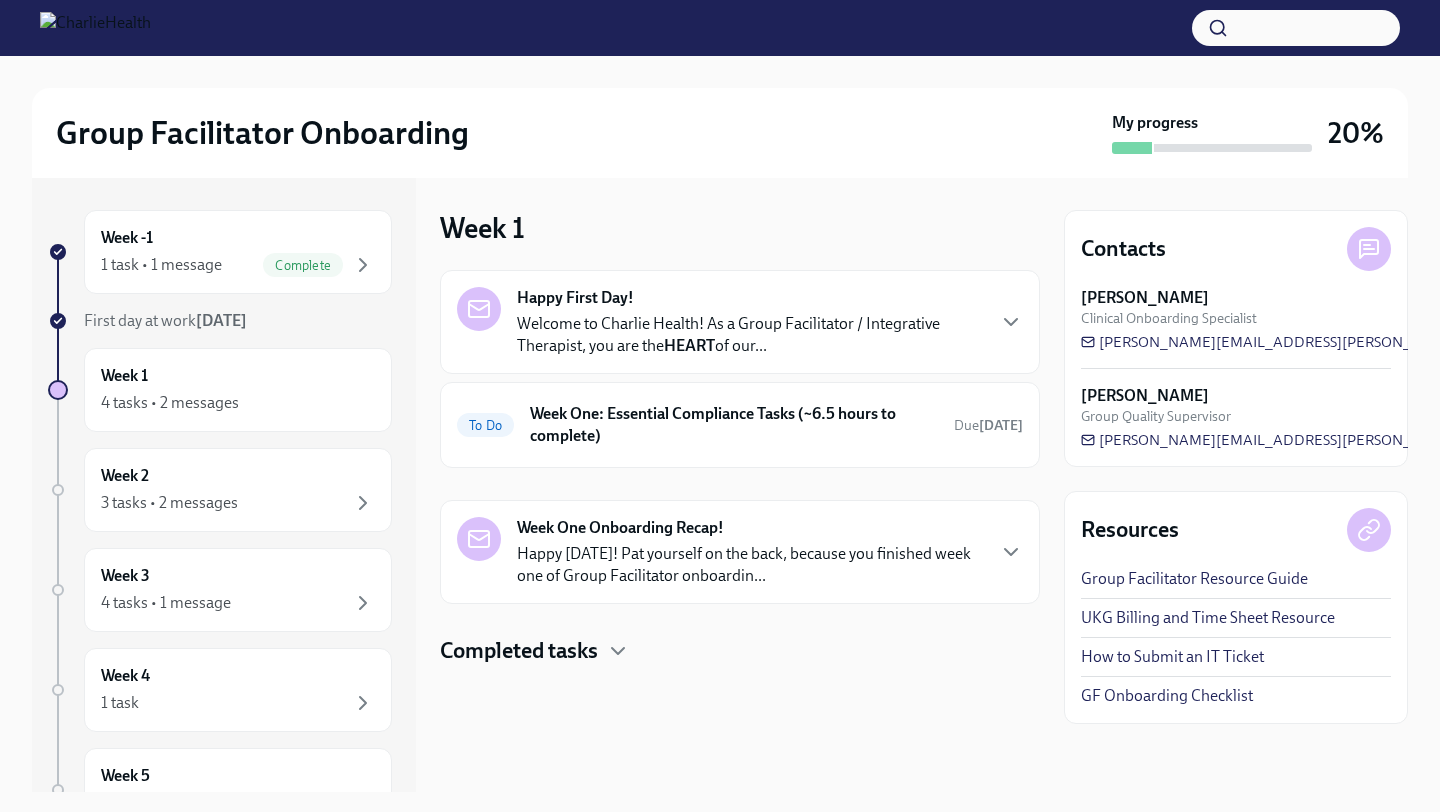 click on "Happy [DATE]! Pat yourself on the back, because you finished week one of Group Facilitator onboardin..." at bounding box center (750, 565) 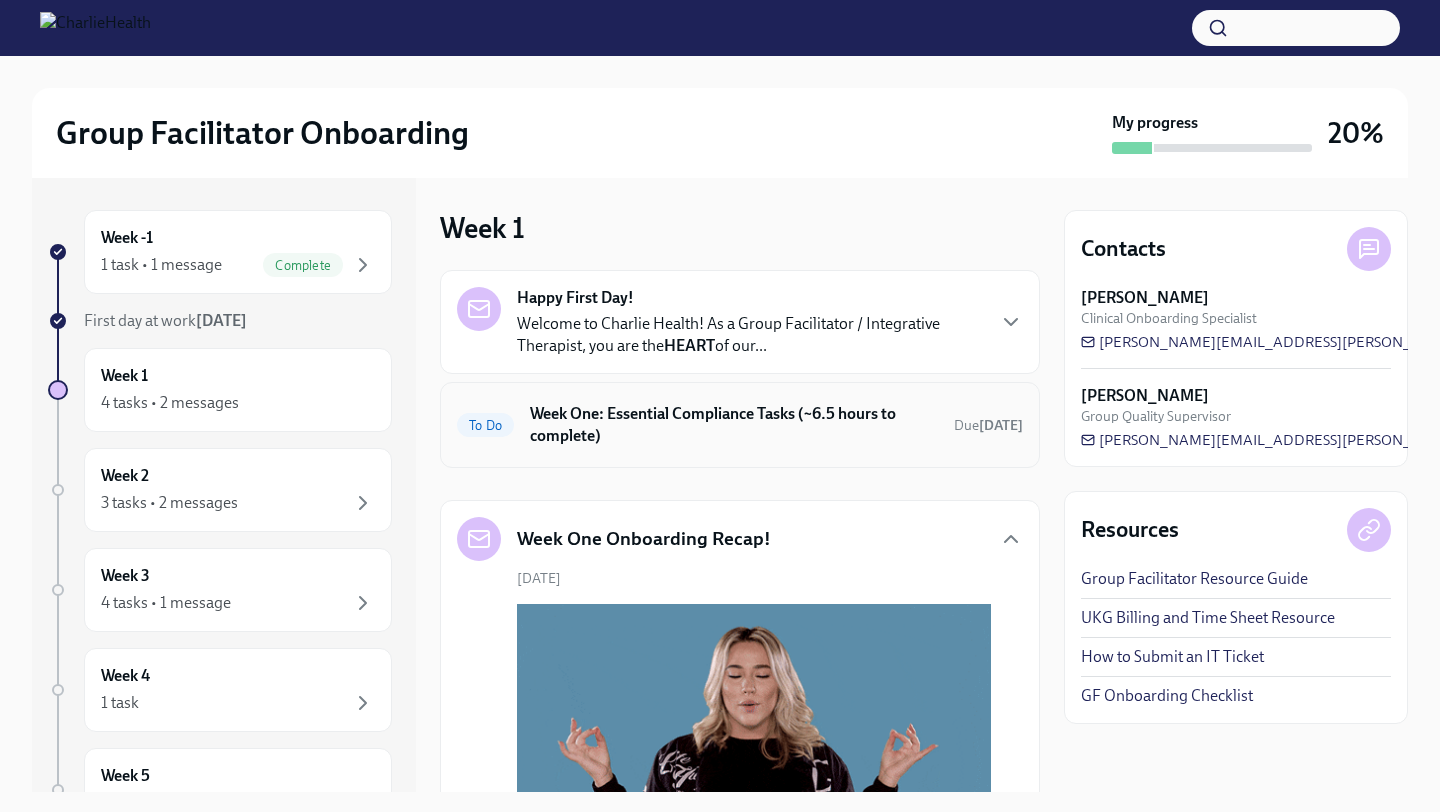 click on "Week One: Essential Compliance Tasks (~6.5 hours to complete)" at bounding box center (734, 425) 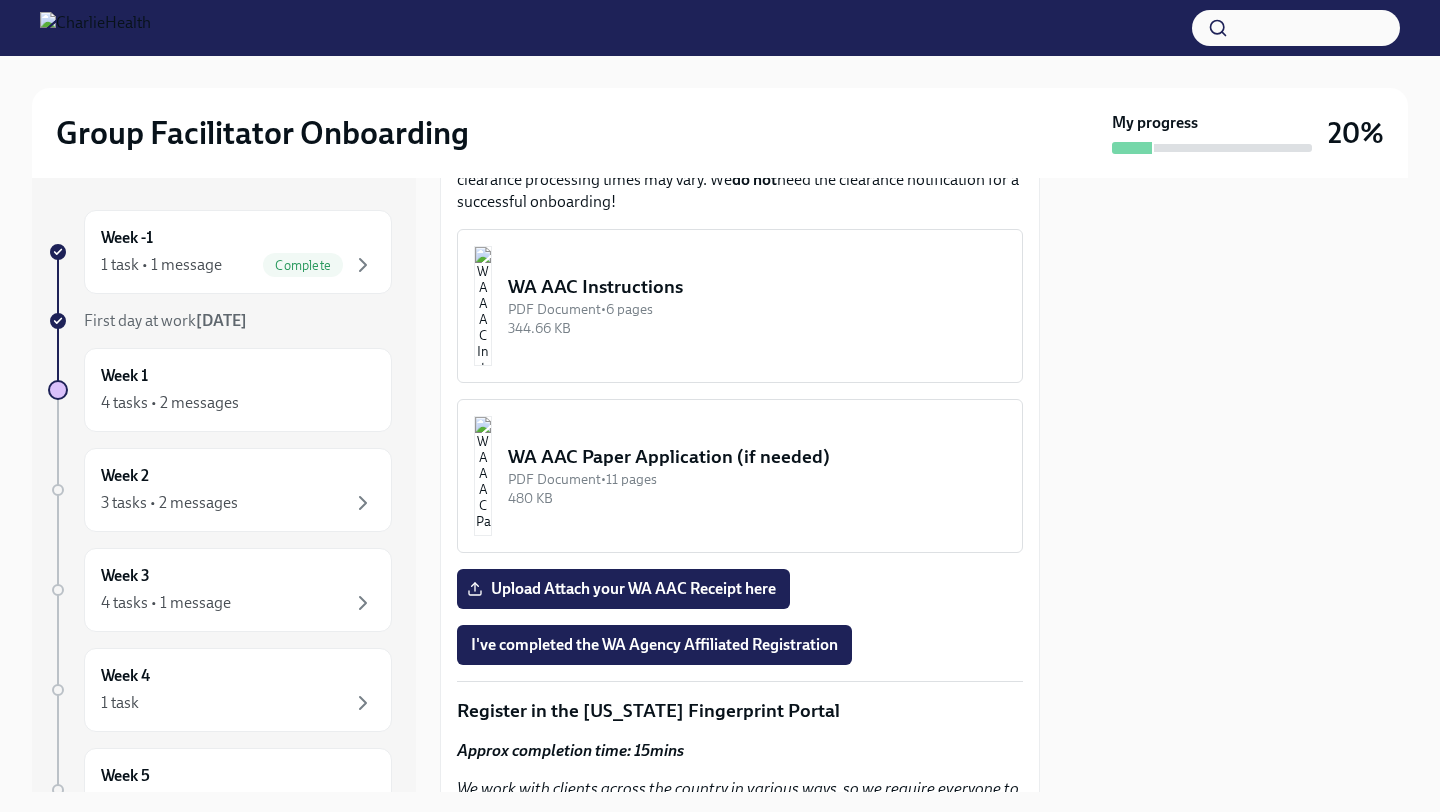 scroll, scrollTop: 1794, scrollLeft: 0, axis: vertical 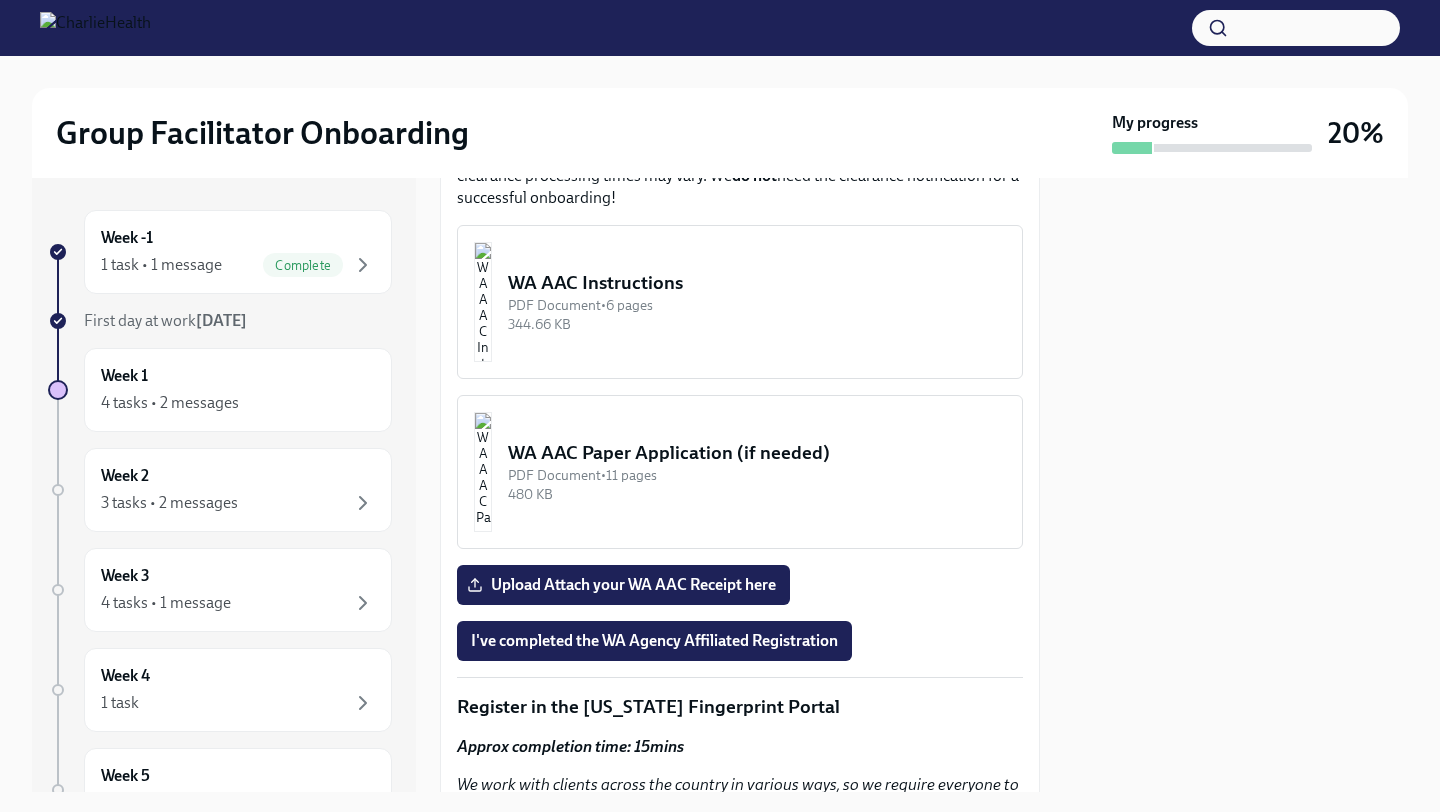 click on "WA AAC Instructions PDF Document  •  6 pages 344.66 KB" at bounding box center (740, 302) 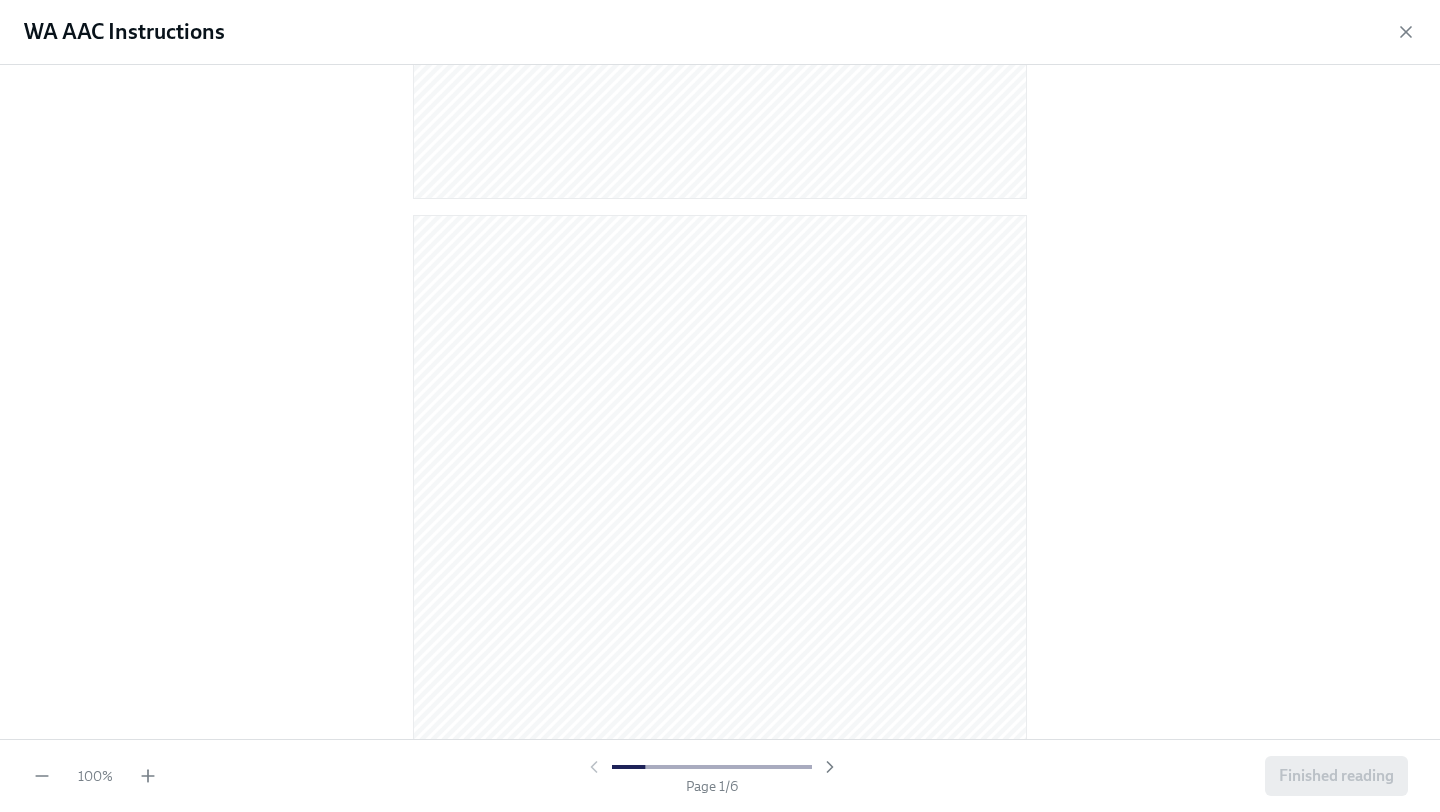 scroll, scrollTop: 693, scrollLeft: 0, axis: vertical 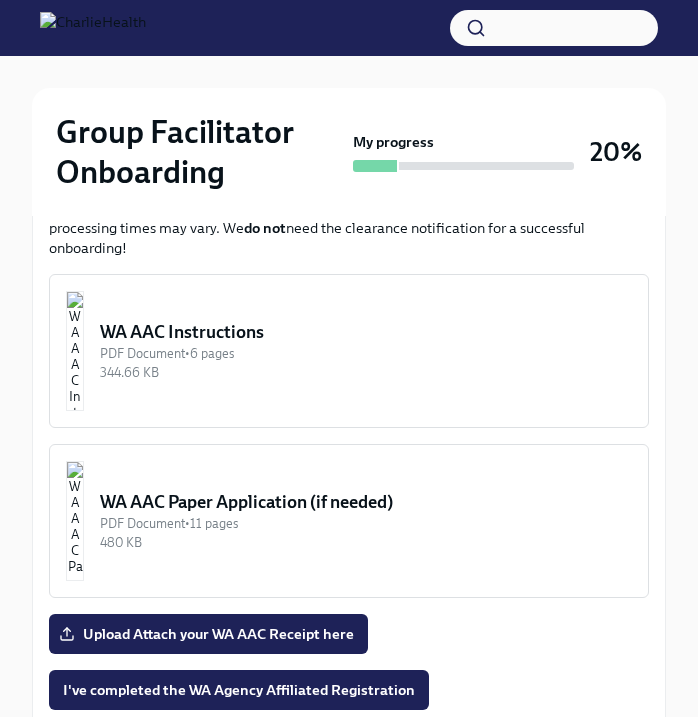 click on "344.66 KB" at bounding box center [366, 372] 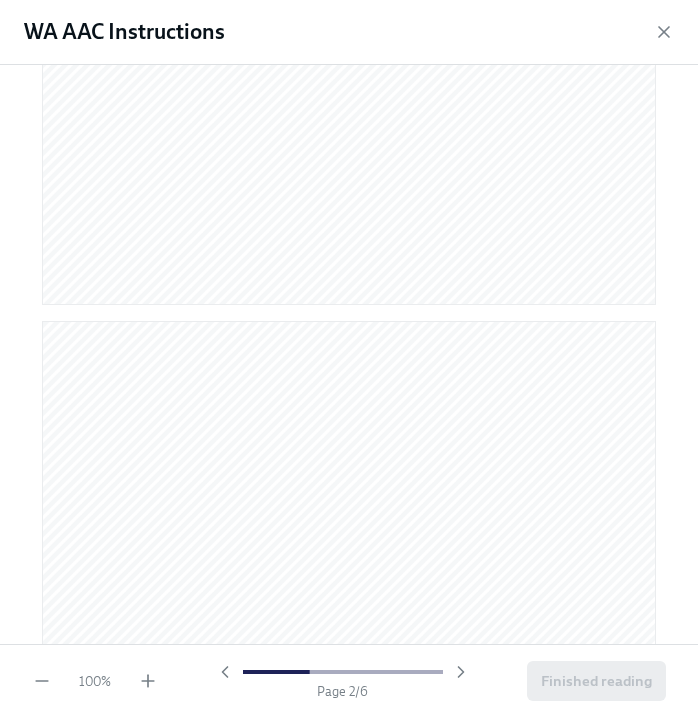 scroll, scrollTop: 753, scrollLeft: 0, axis: vertical 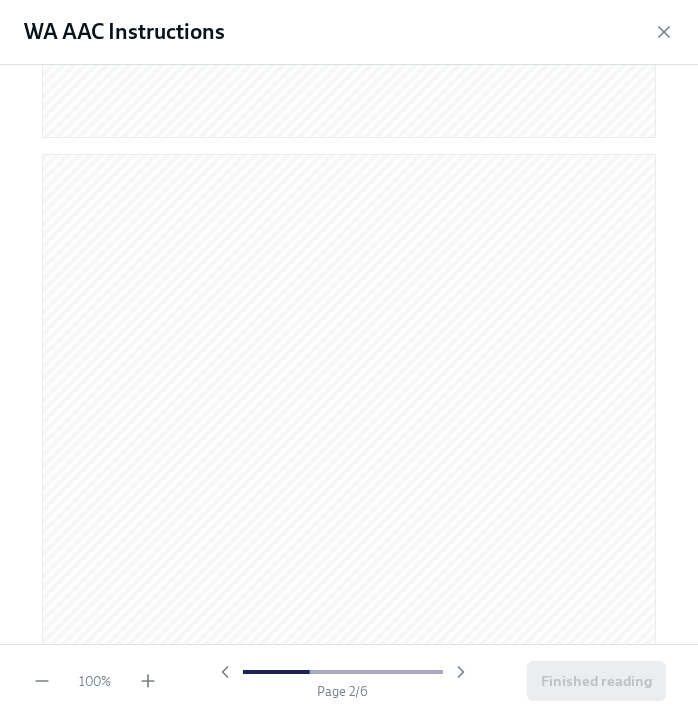 click on "100 % Page   2 / 6 Finished reading" at bounding box center [349, 680] 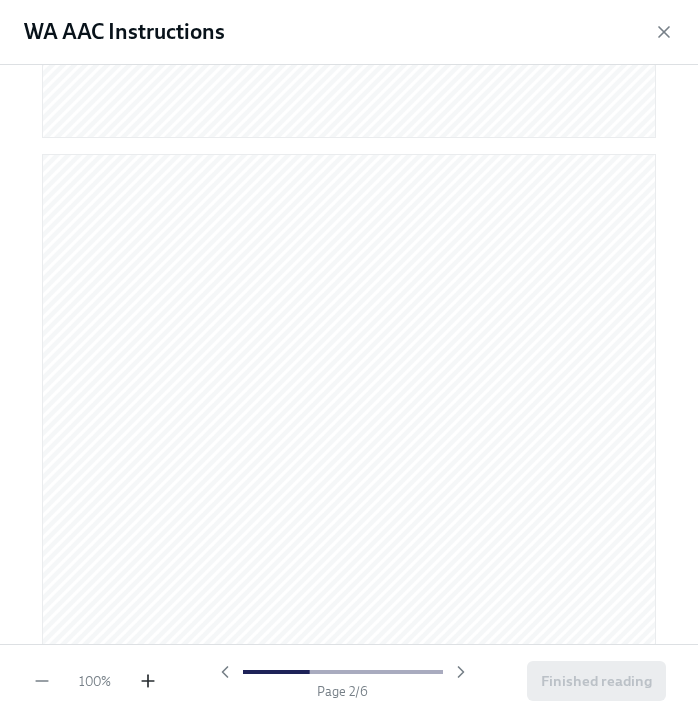 click 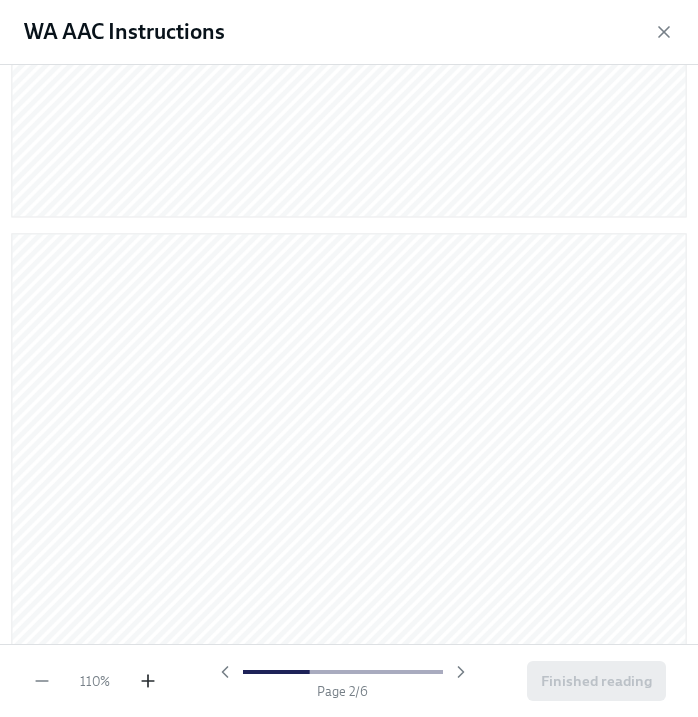 click 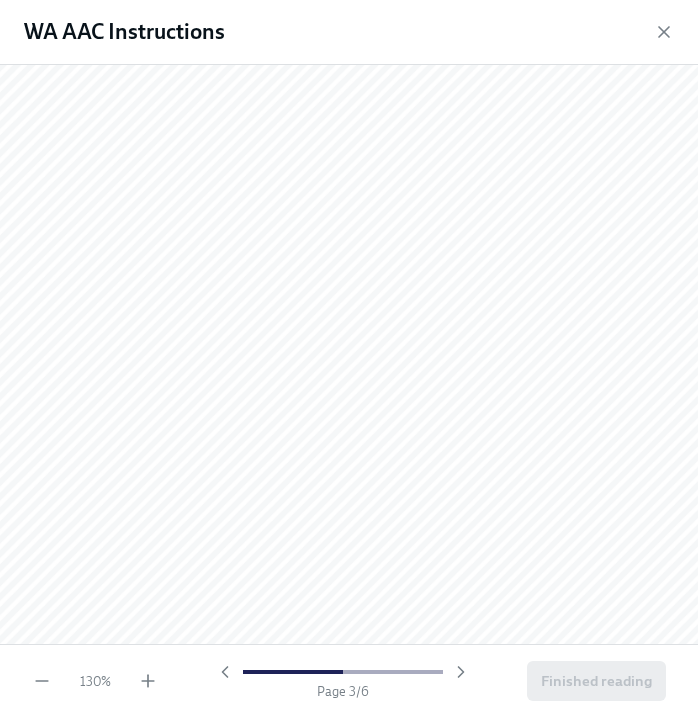 scroll, scrollTop: 2382, scrollLeft: 14, axis: both 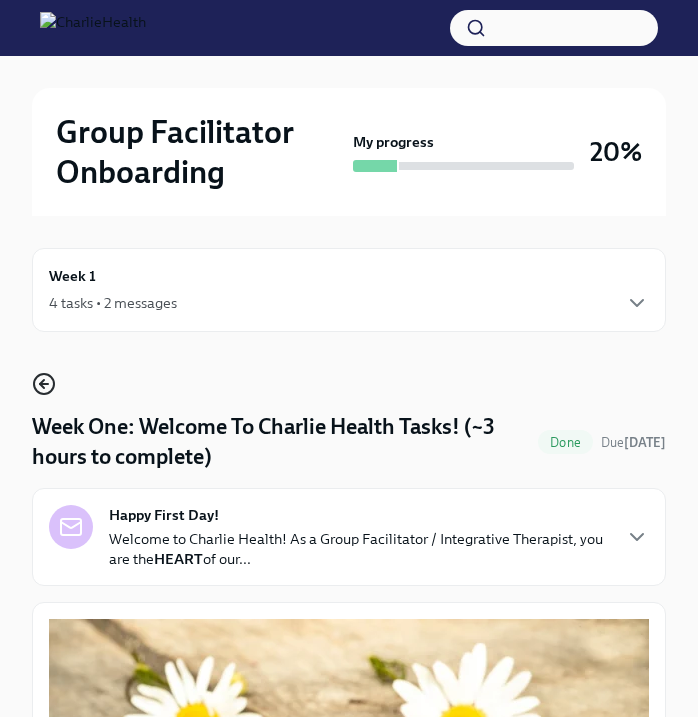 click 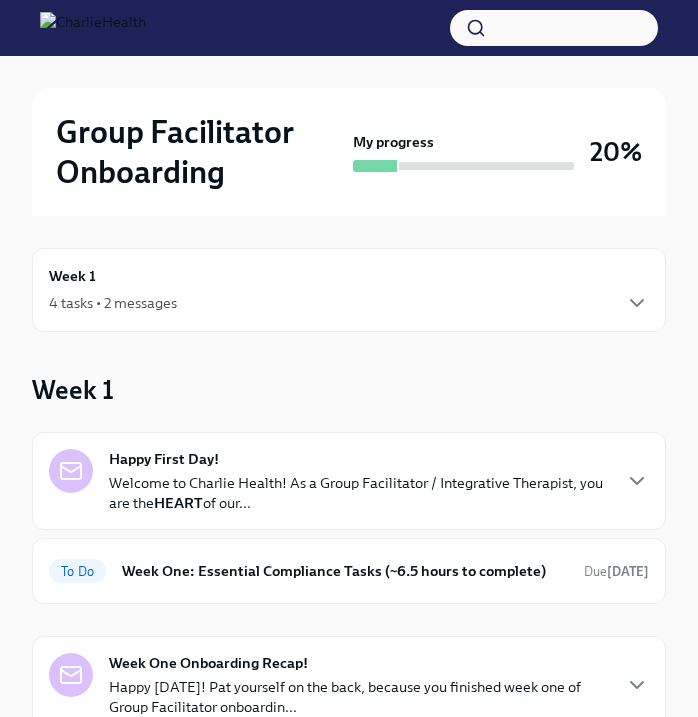 click on "4 tasks • 2 messages" at bounding box center [349, 303] 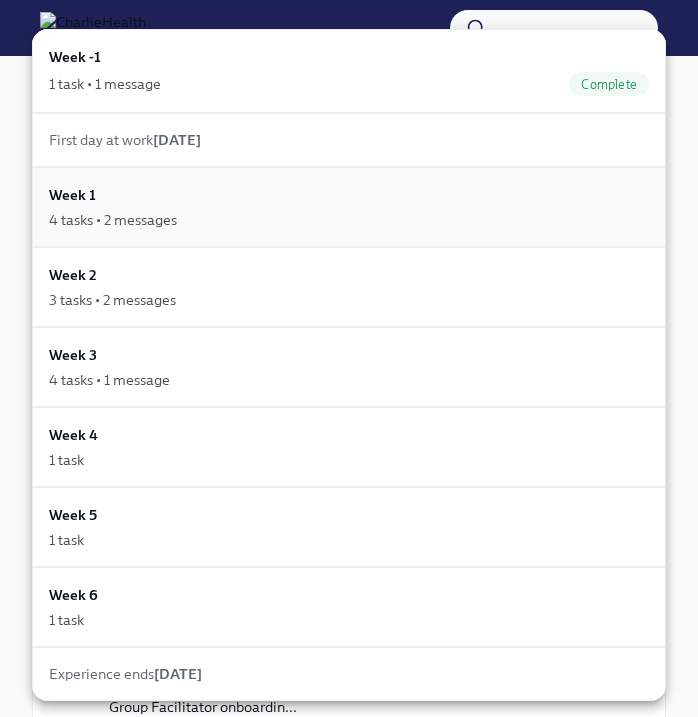 click on "4 tasks • 2 messages" at bounding box center (349, 220) 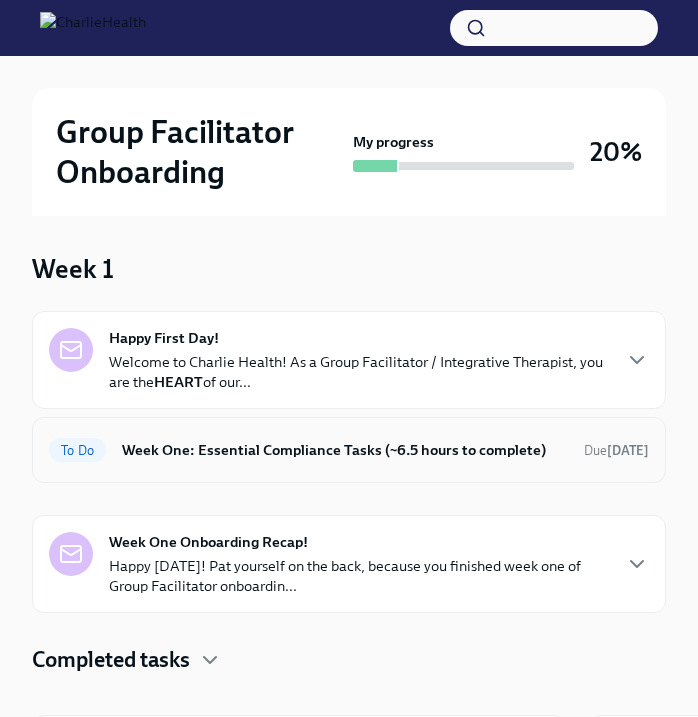 scroll, scrollTop: 123, scrollLeft: 0, axis: vertical 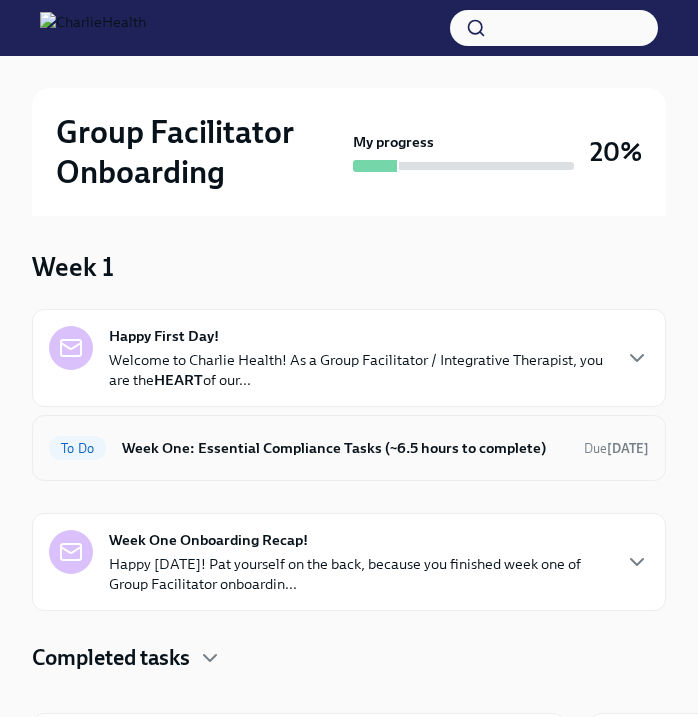 click on "To Do Week One: Essential Compliance Tasks (~6.5 hours to complete) Due  [DATE]" at bounding box center [349, 448] 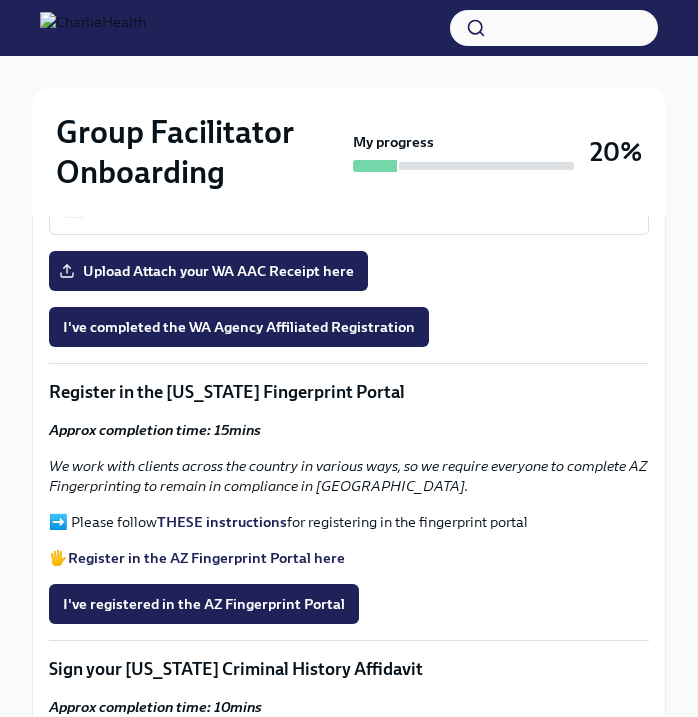 scroll, scrollTop: 2159, scrollLeft: 0, axis: vertical 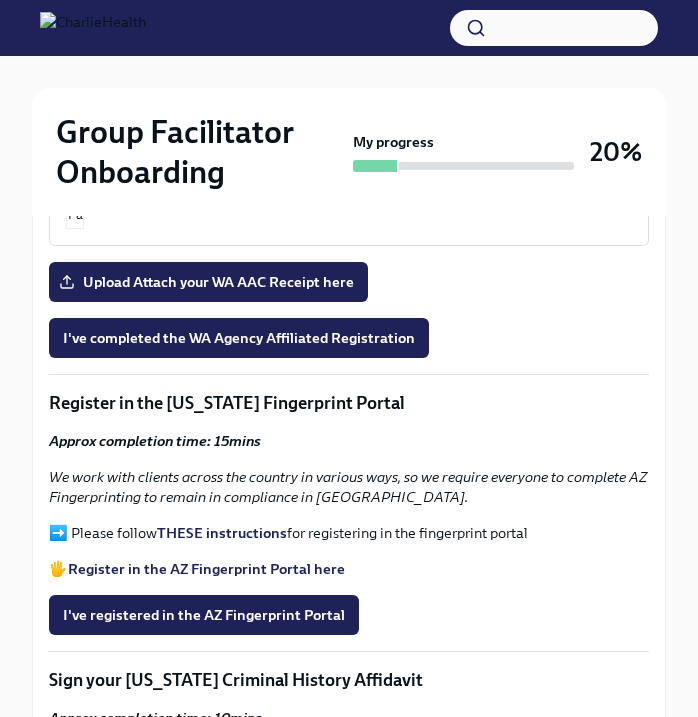 click on "THESE instructions" at bounding box center (222, 533) 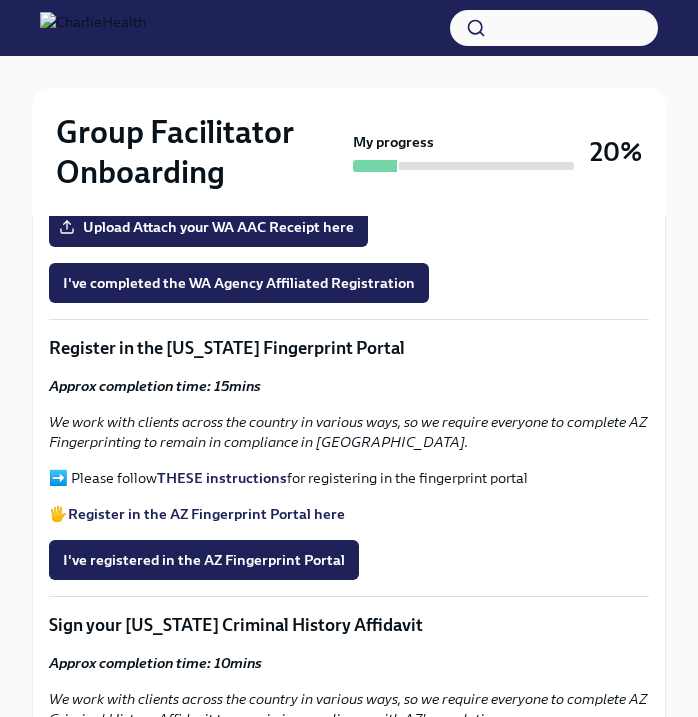 scroll, scrollTop: 2217, scrollLeft: 0, axis: vertical 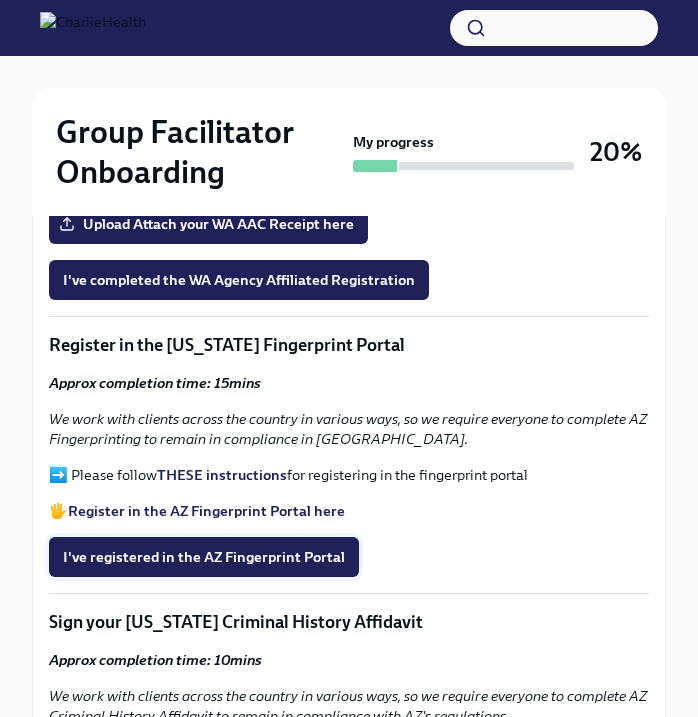 click on "I've registered in the AZ Fingerprint Portal" at bounding box center [204, 557] 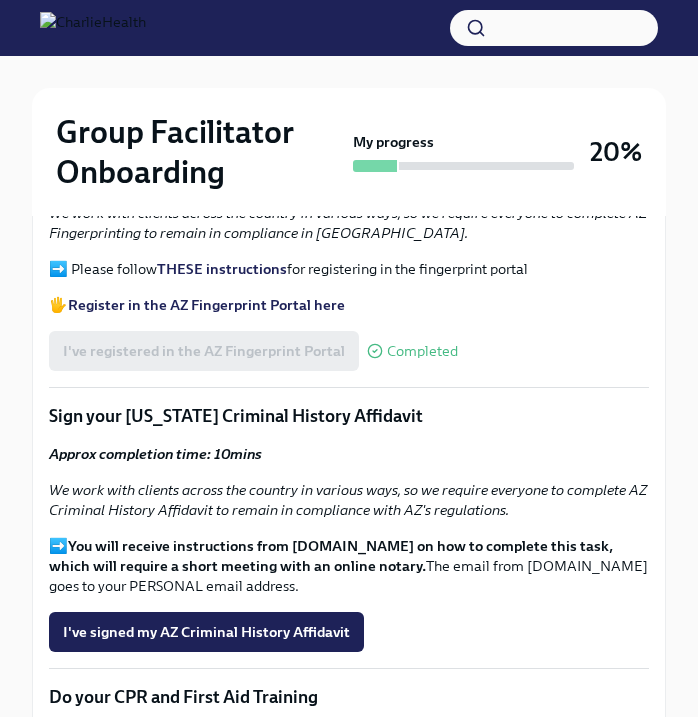 scroll, scrollTop: 2433, scrollLeft: 0, axis: vertical 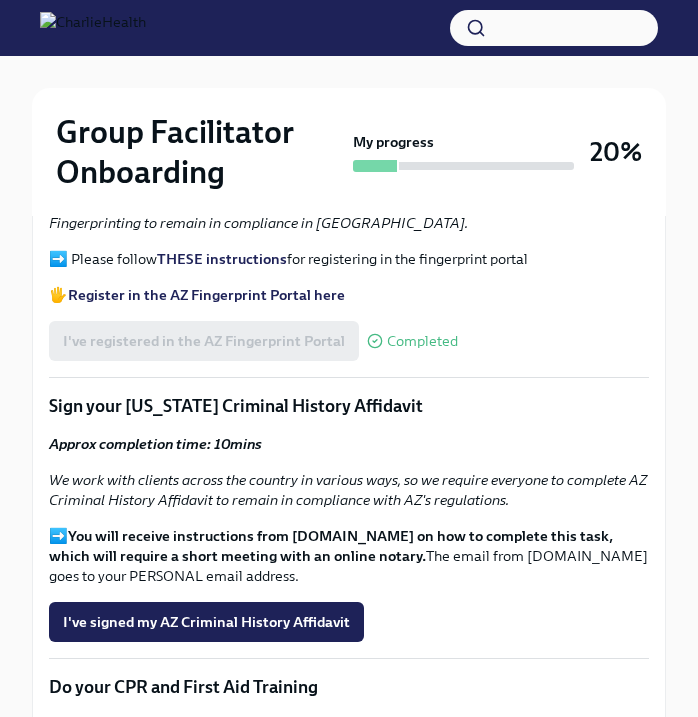 click on "I've signed my AZ Criminal History Affidavit" at bounding box center (206, 622) 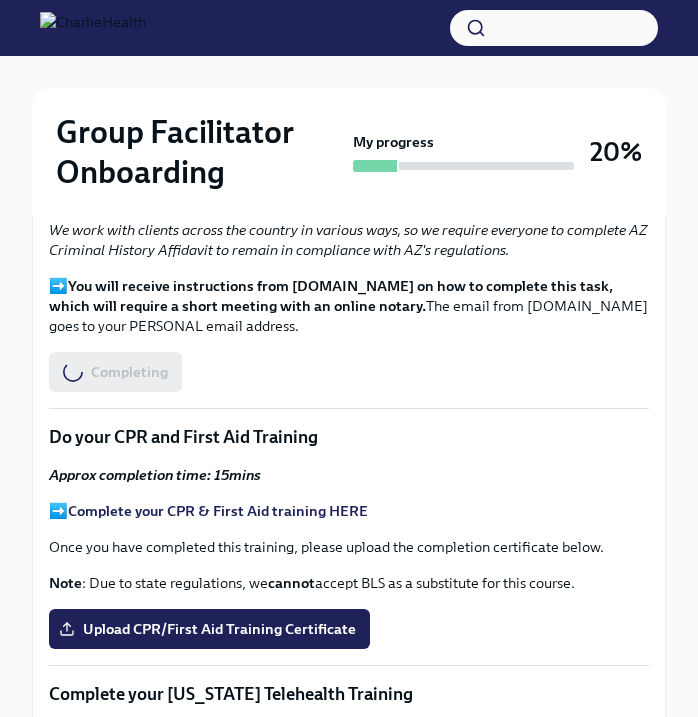 scroll, scrollTop: 2692, scrollLeft: 0, axis: vertical 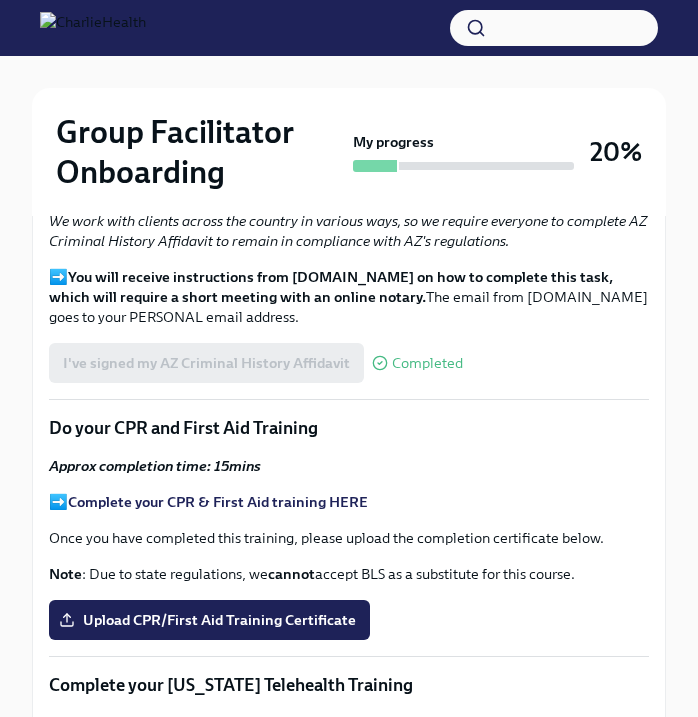 click on "Complete your CPR & First Aid training HERE" at bounding box center (218, 502) 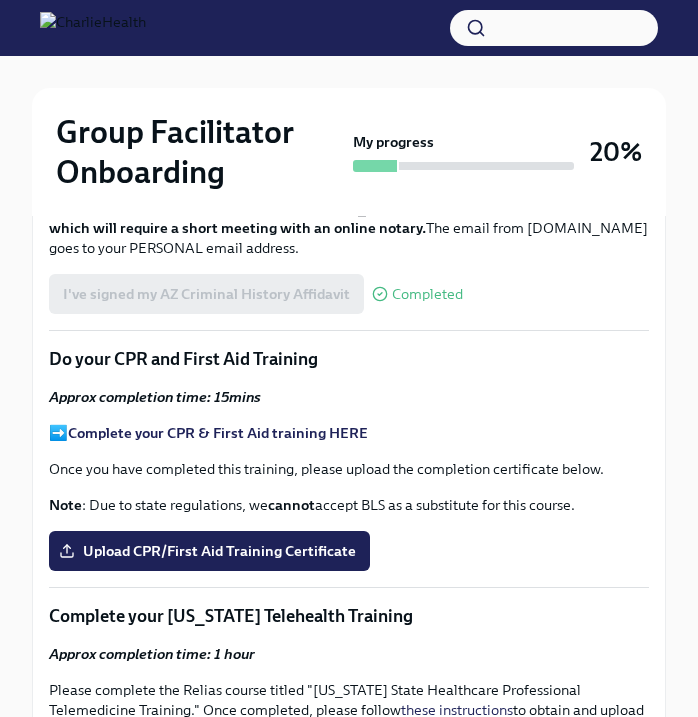 scroll, scrollTop: 2801, scrollLeft: 0, axis: vertical 